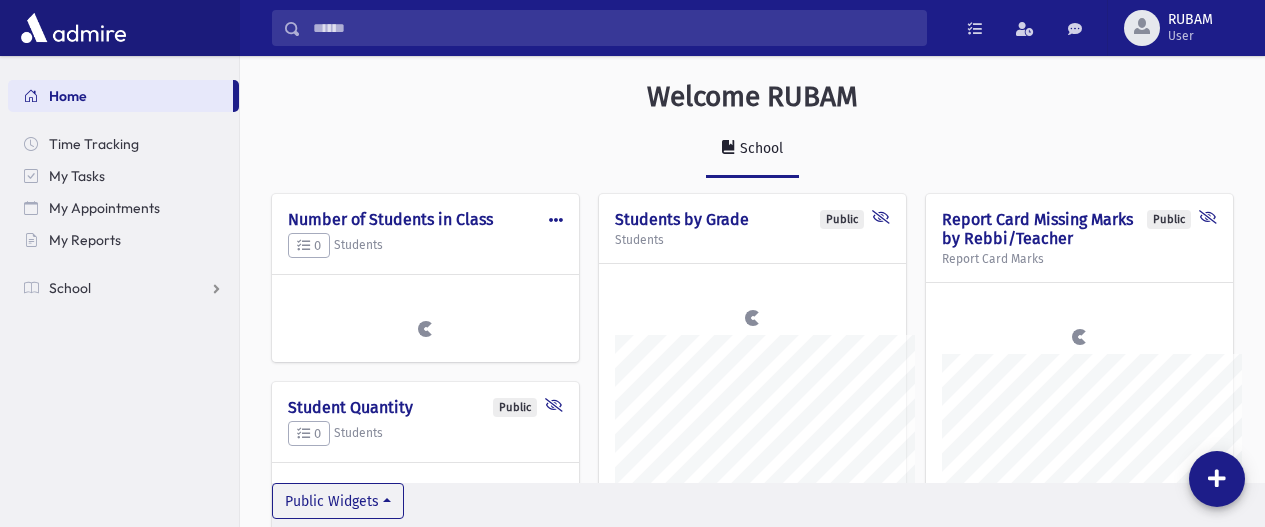 scroll, scrollTop: 0, scrollLeft: 0, axis: both 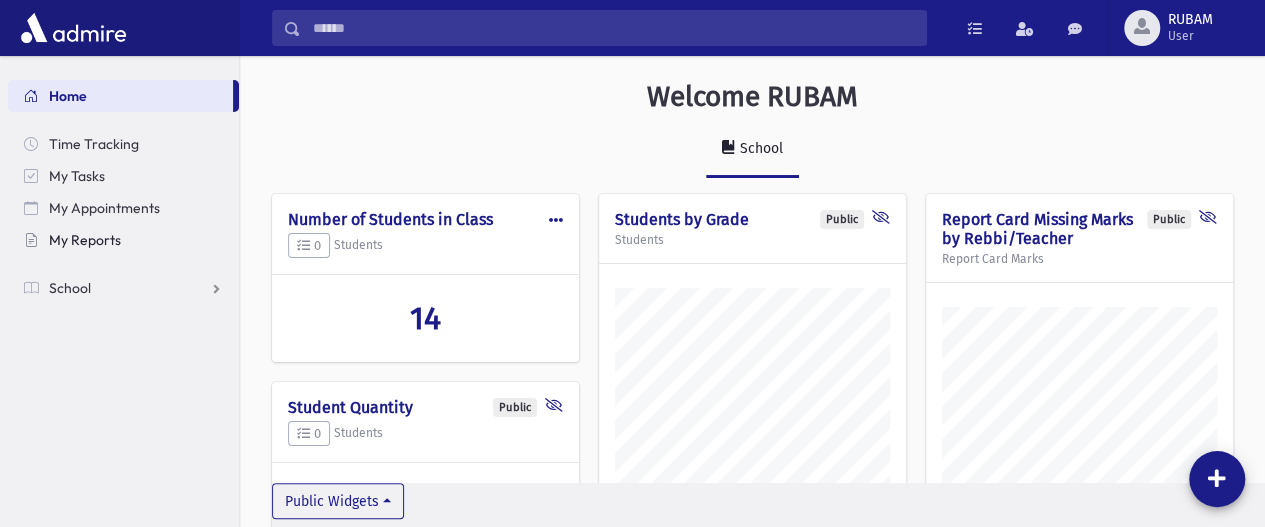 click on "My Reports" at bounding box center (85, 240) 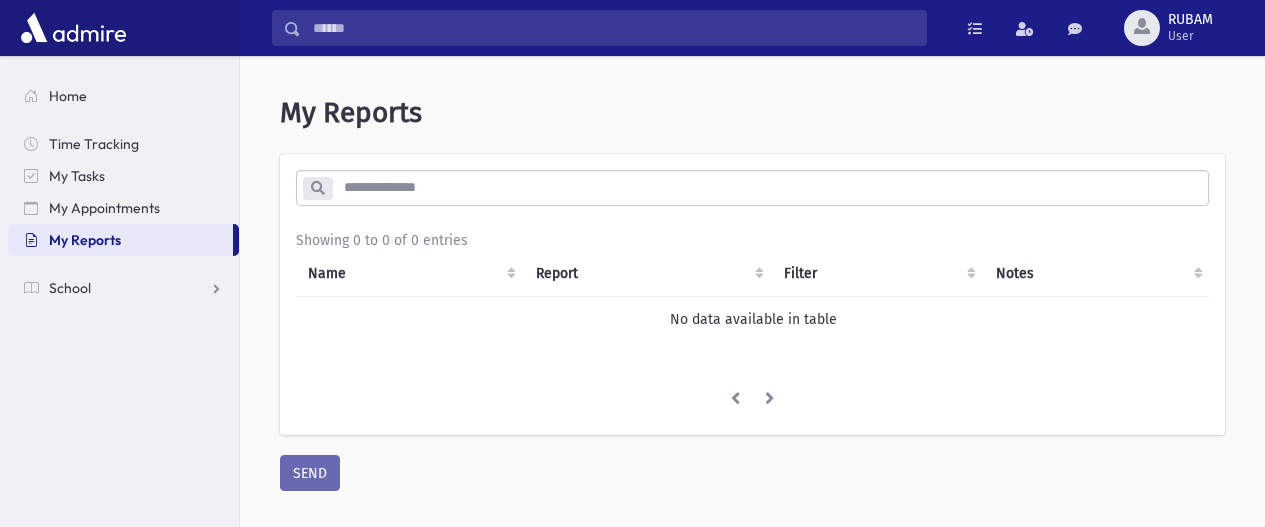 scroll, scrollTop: 0, scrollLeft: 0, axis: both 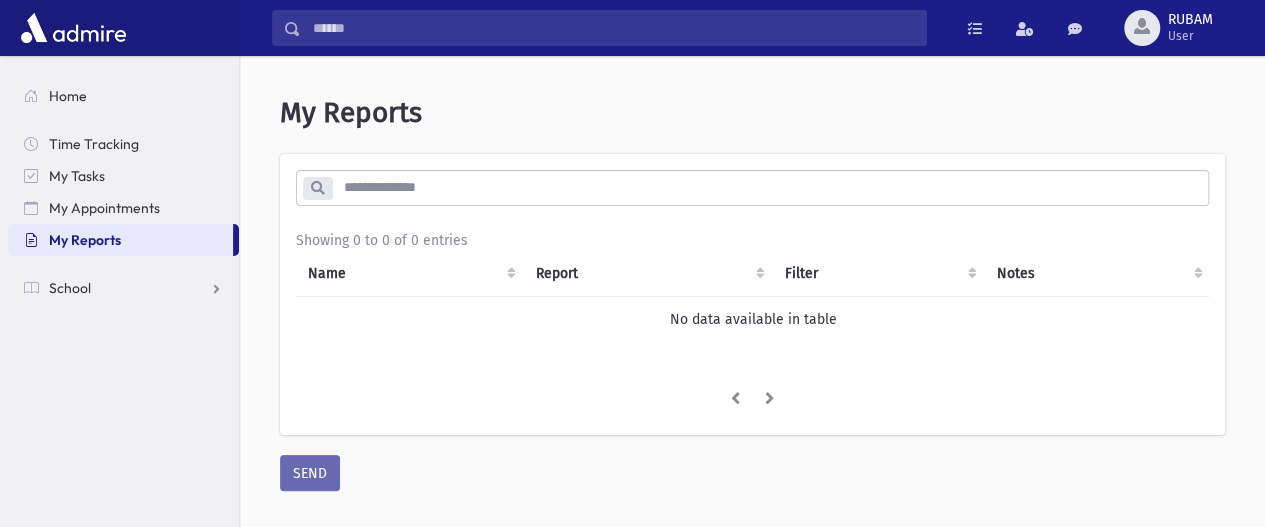click on "My Reports" at bounding box center (85, 240) 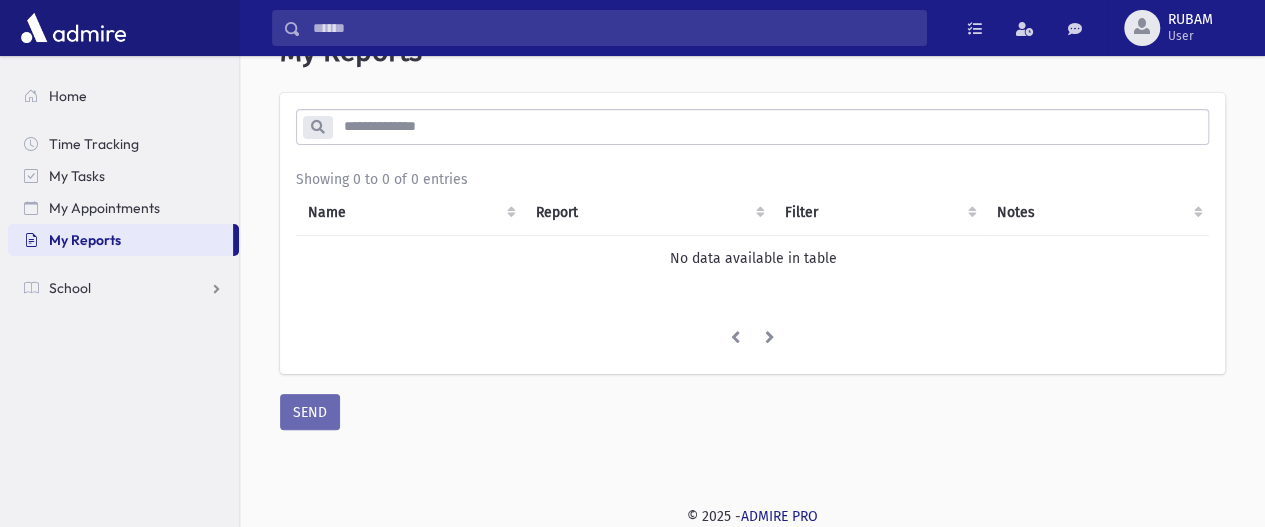 click on "My Reports" at bounding box center (120, 240) 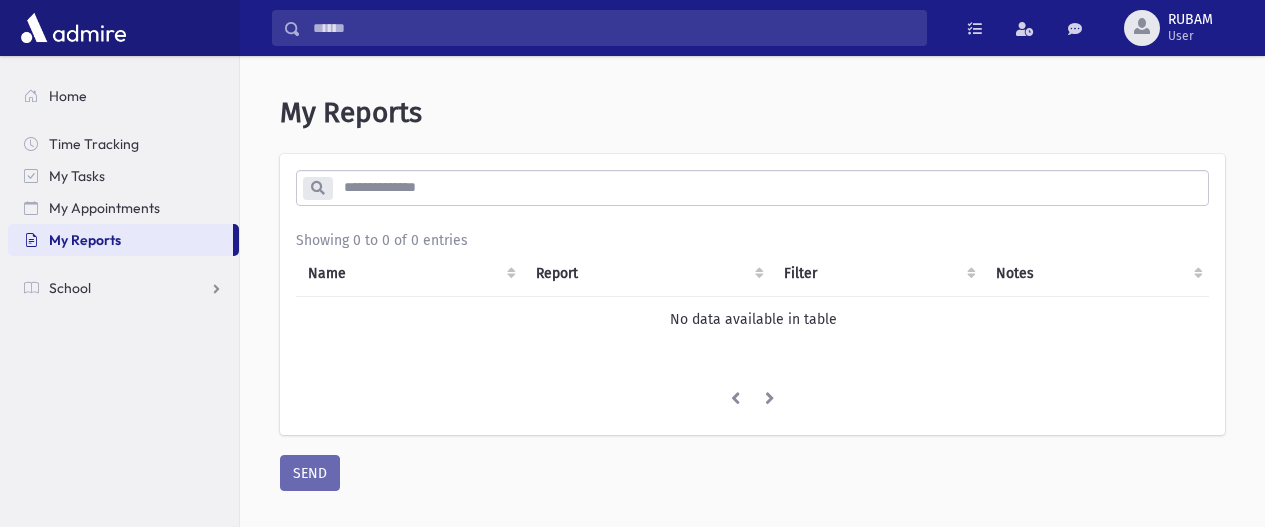 scroll, scrollTop: 0, scrollLeft: 0, axis: both 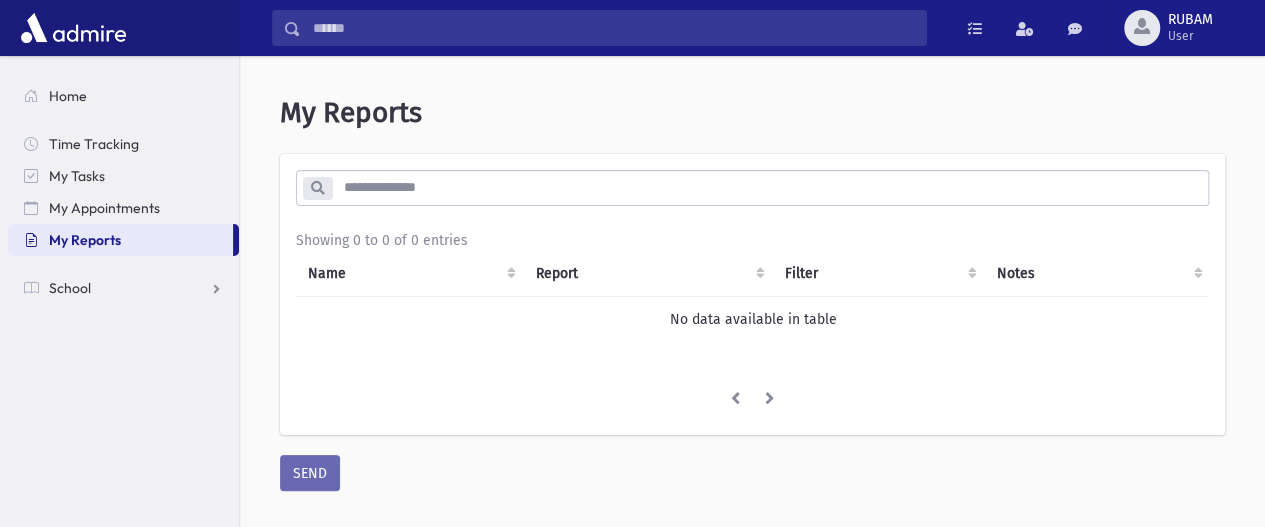 click on "My Reports" at bounding box center [120, 240] 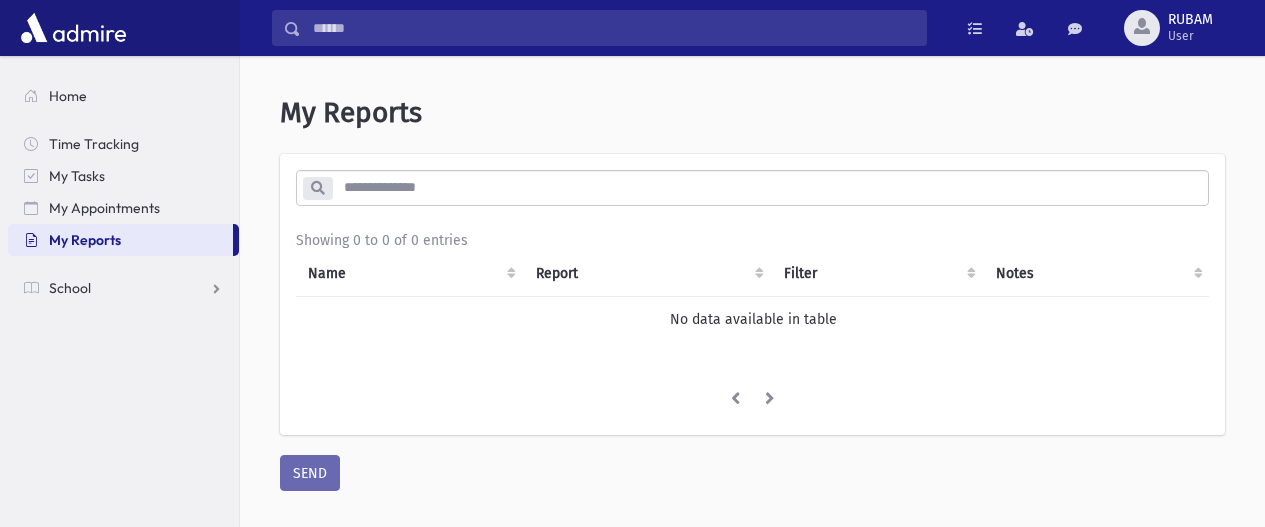 scroll, scrollTop: 0, scrollLeft: 0, axis: both 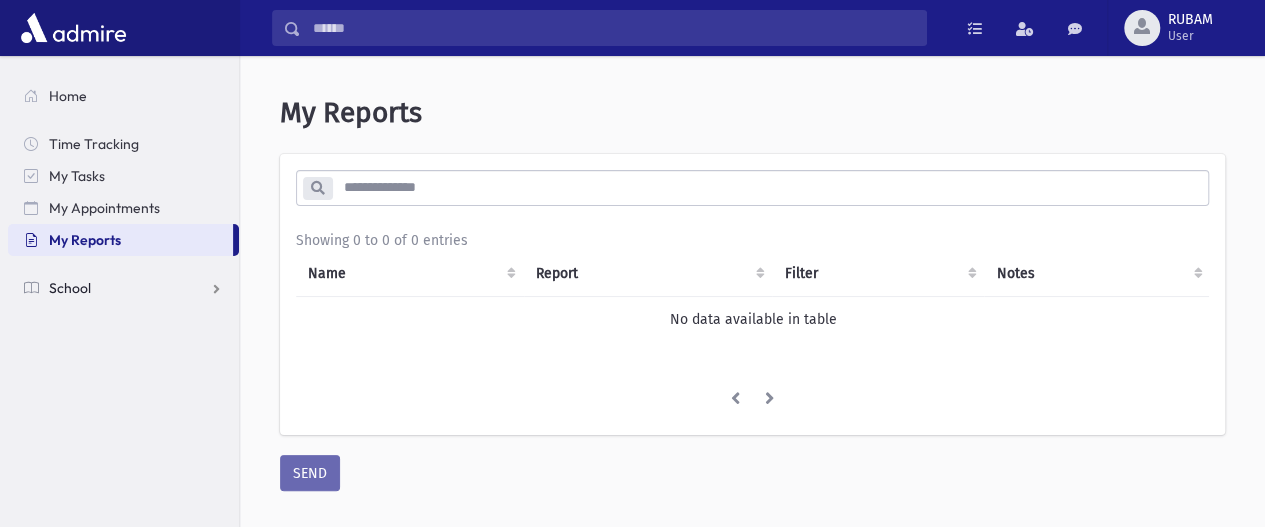 click on "School" at bounding box center (123, 288) 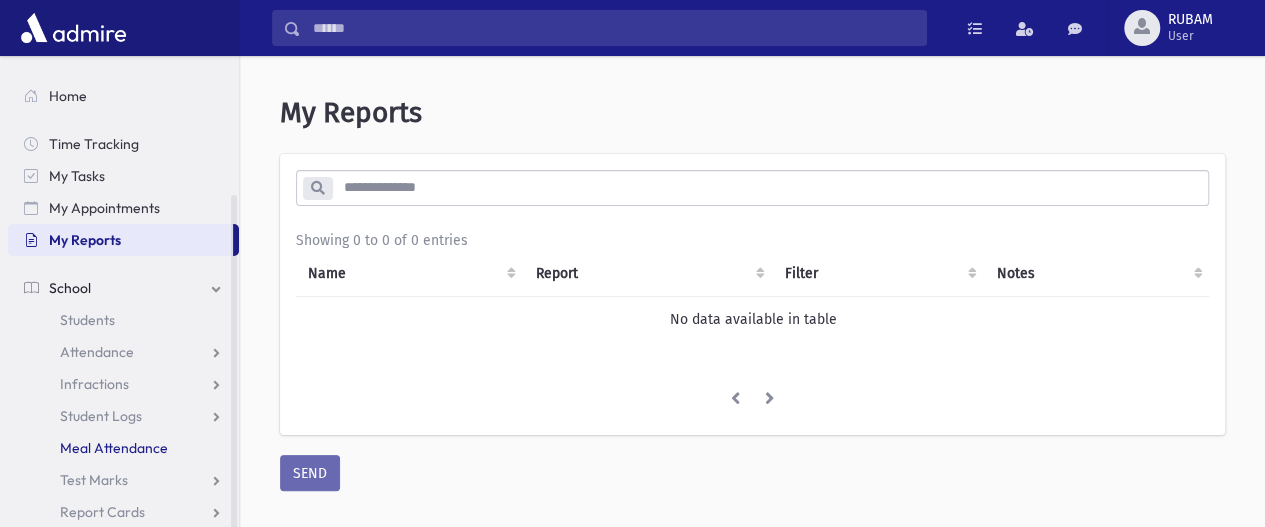 scroll, scrollTop: 84, scrollLeft: 0, axis: vertical 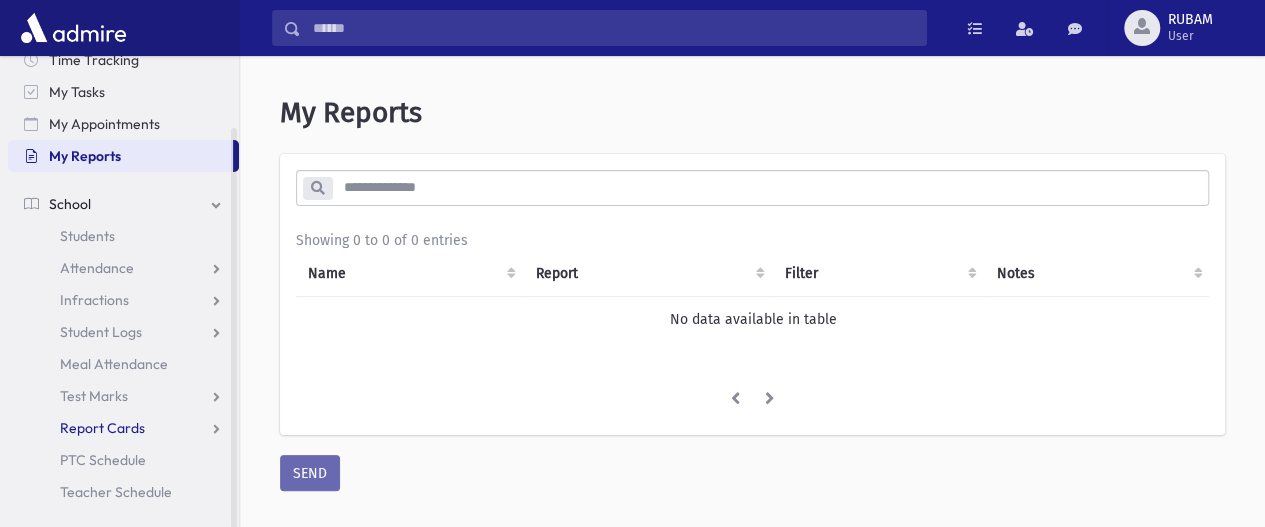 click on "Report Cards" at bounding box center (123, 428) 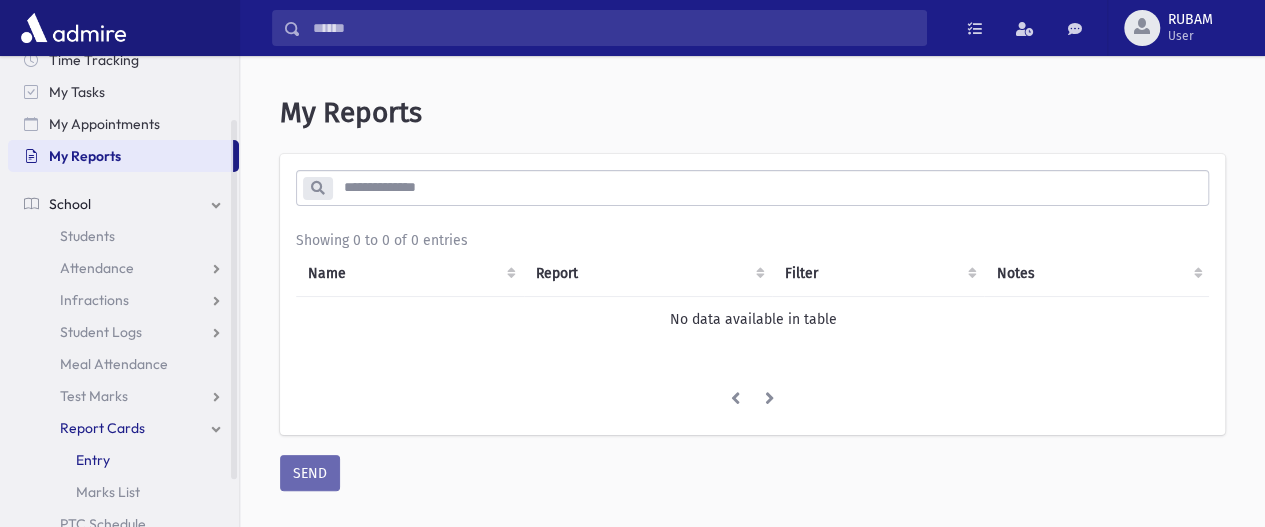 click on "Entry" at bounding box center (123, 460) 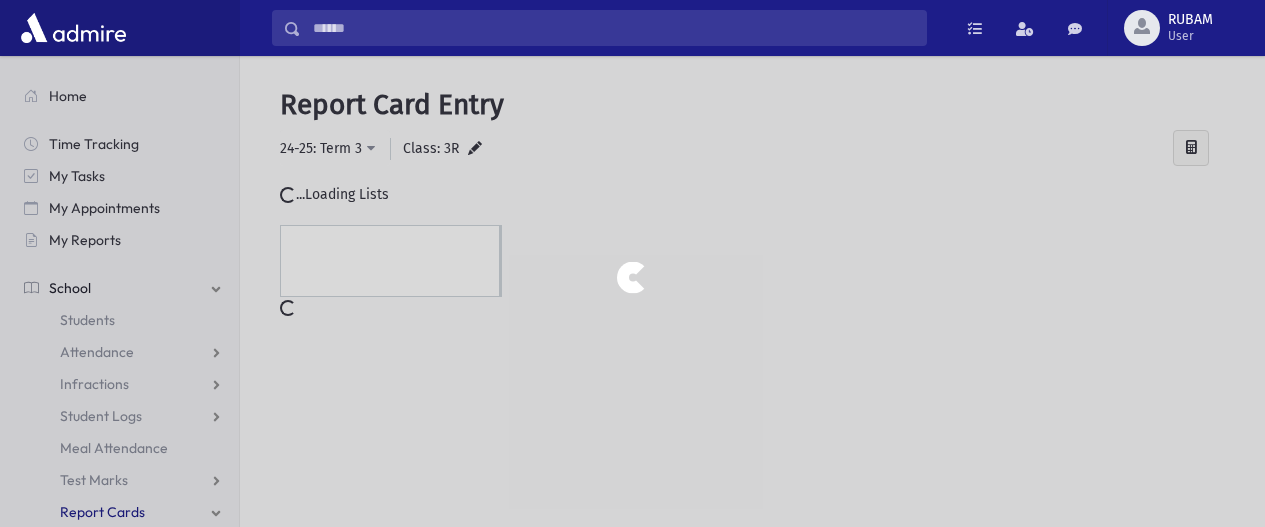 scroll, scrollTop: 0, scrollLeft: 0, axis: both 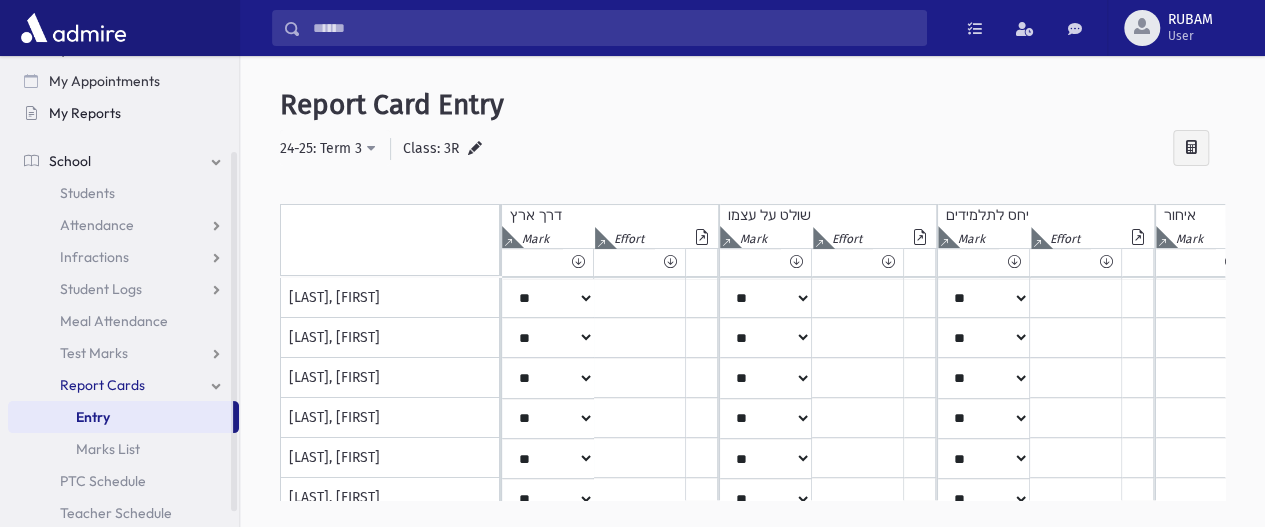 click on "My Reports" at bounding box center [85, 113] 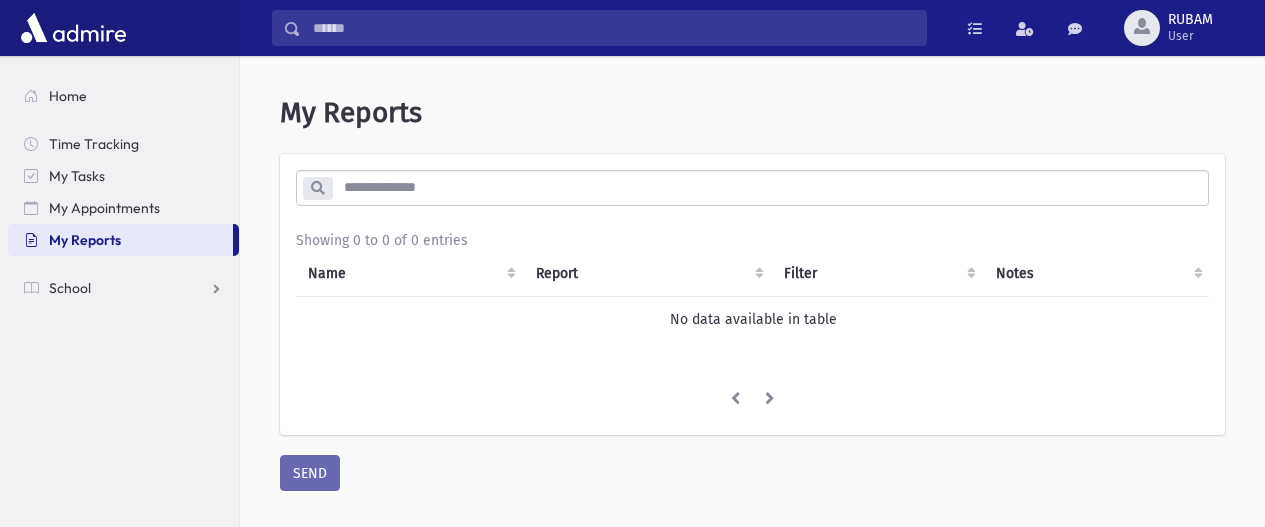 scroll, scrollTop: 0, scrollLeft: 0, axis: both 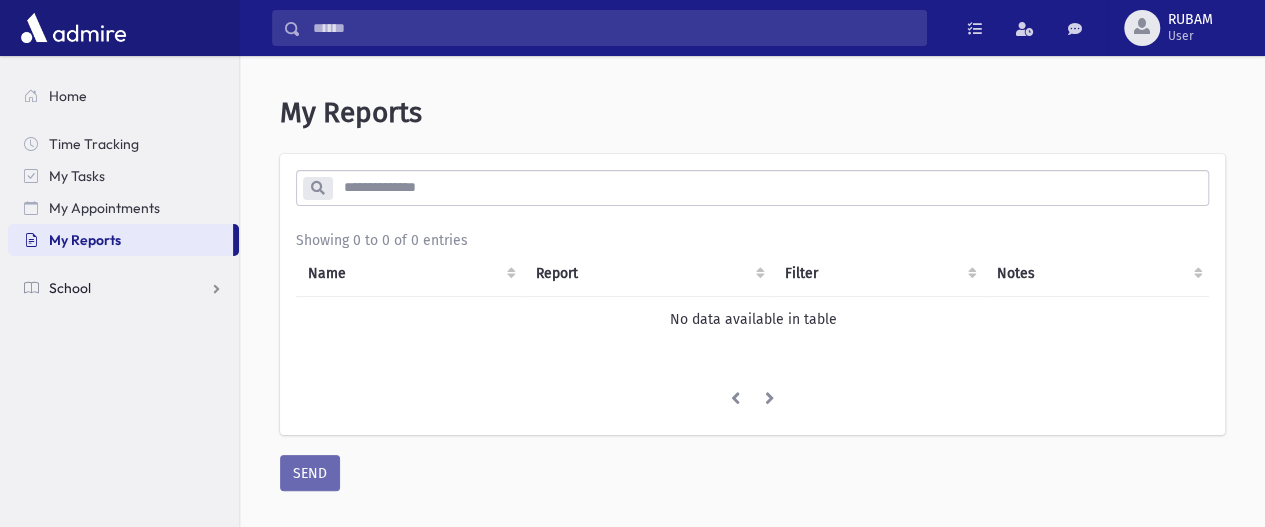 click on "School" at bounding box center (70, 288) 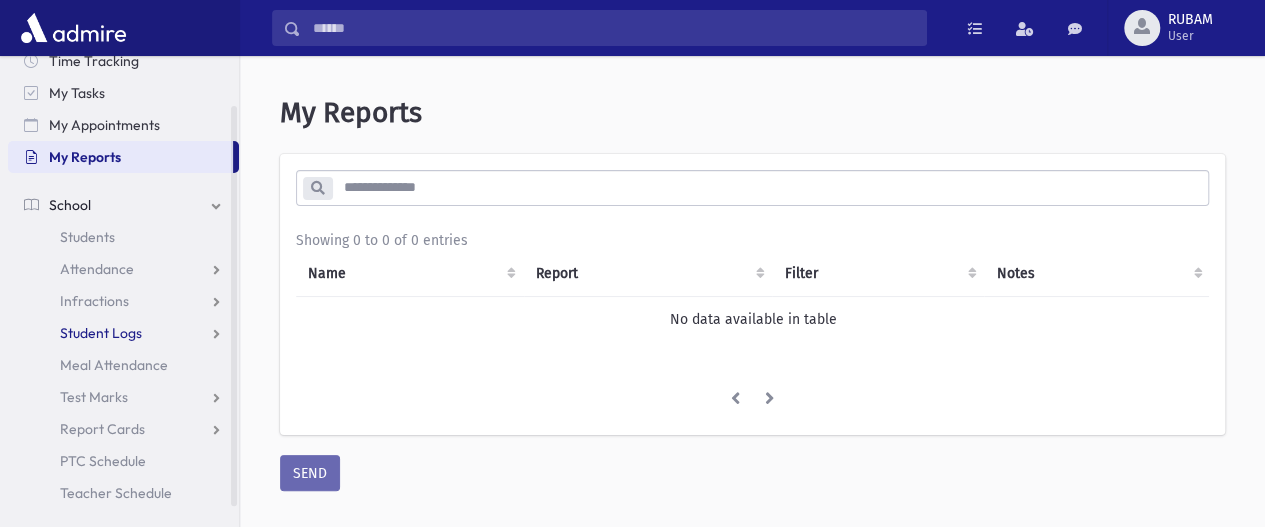 scroll, scrollTop: 84, scrollLeft: 0, axis: vertical 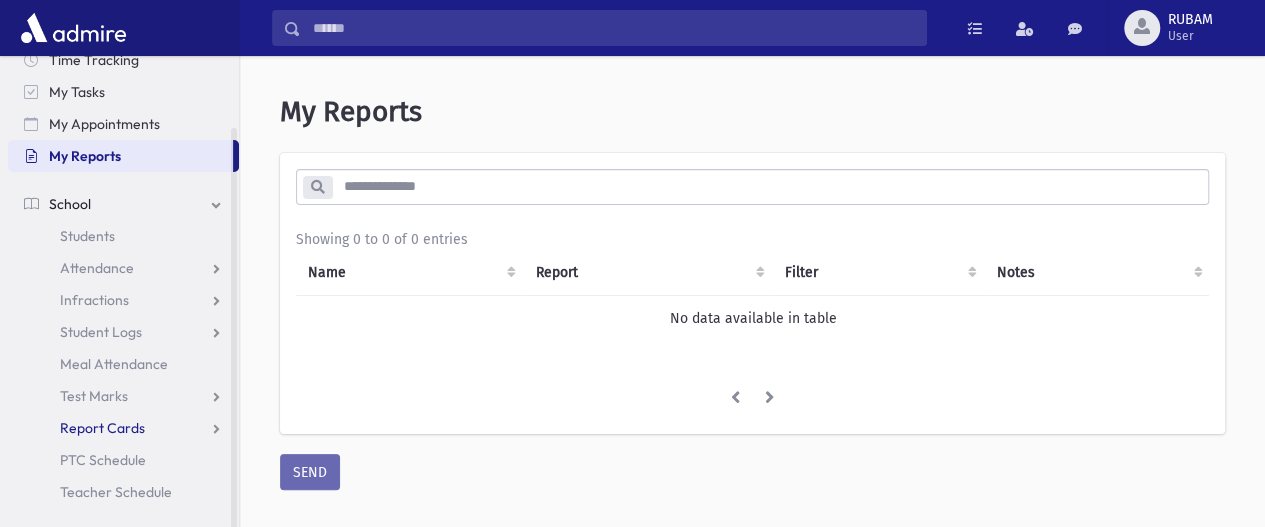 click on "Report Cards" at bounding box center (123, 428) 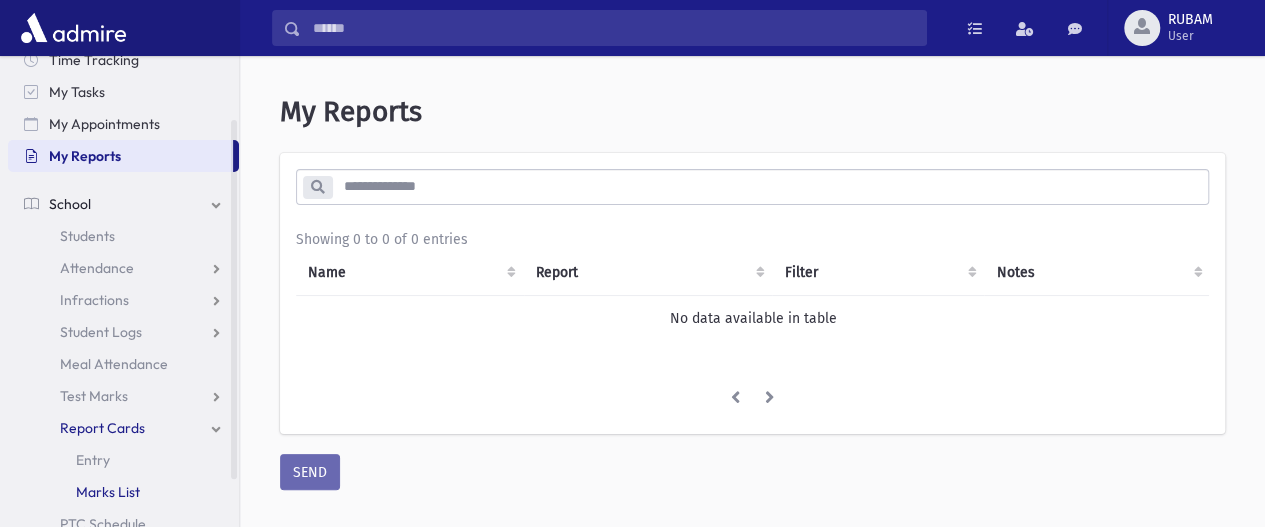 click on "Marks List" at bounding box center [108, 492] 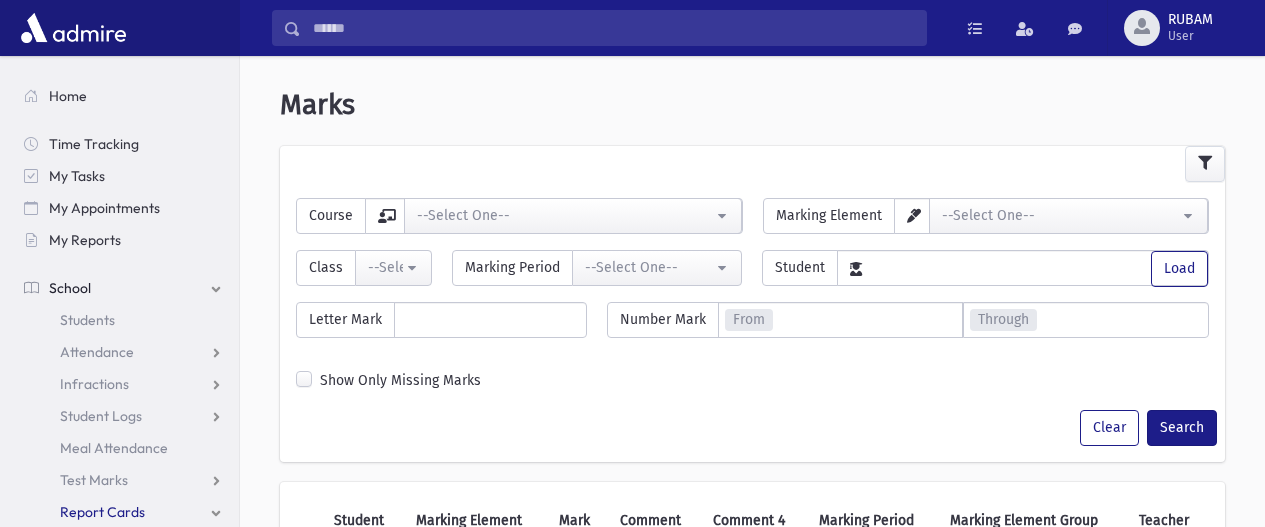scroll, scrollTop: 0, scrollLeft: 0, axis: both 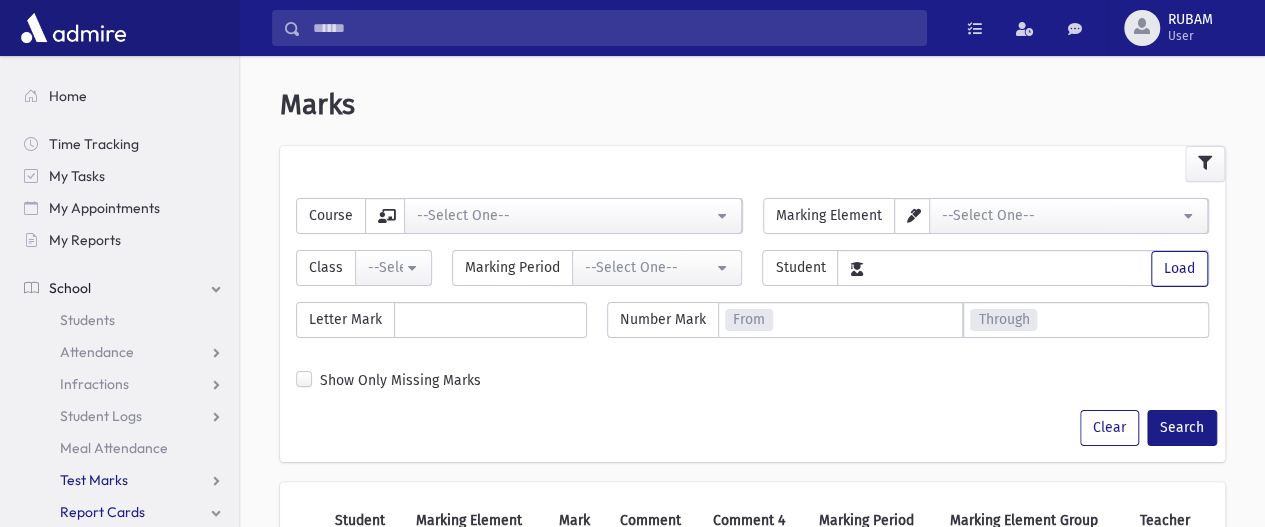 click on "Test Marks" at bounding box center [94, 480] 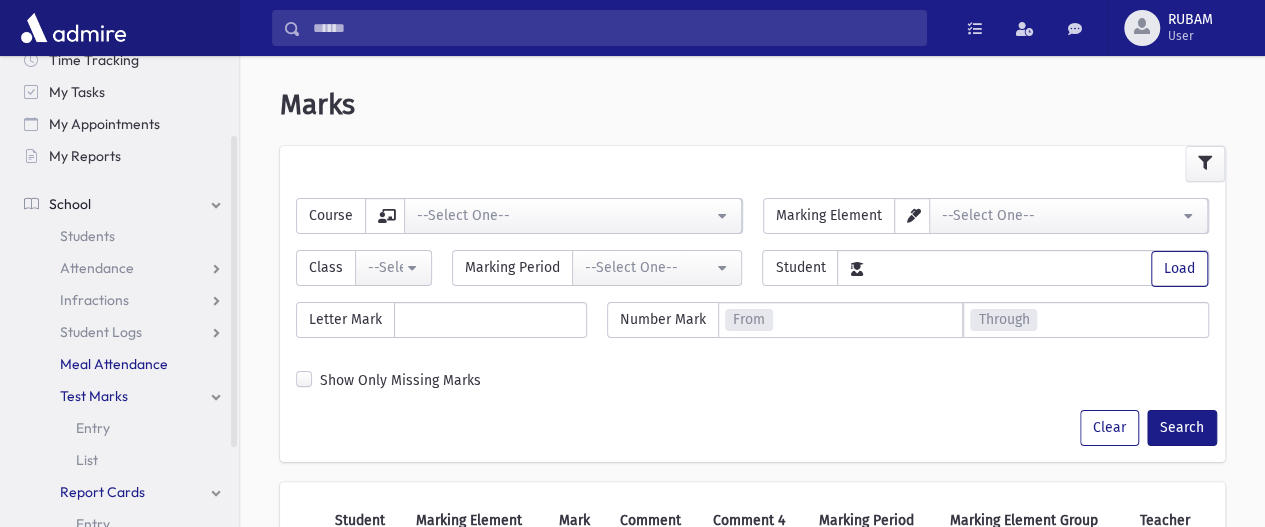 scroll, scrollTop: 99, scrollLeft: 0, axis: vertical 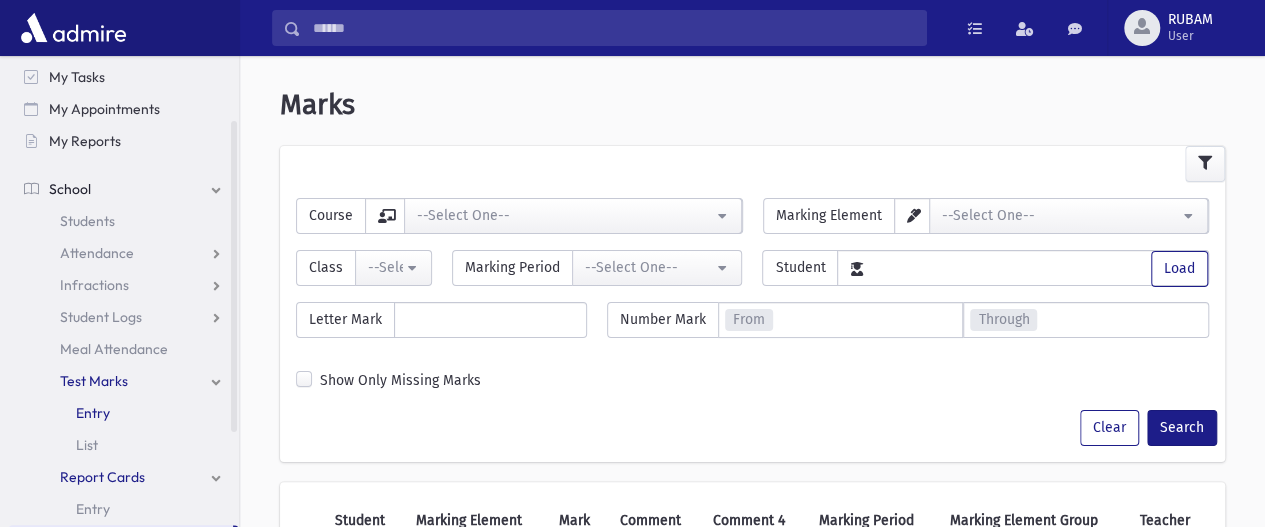 click on "Entry" at bounding box center [93, 413] 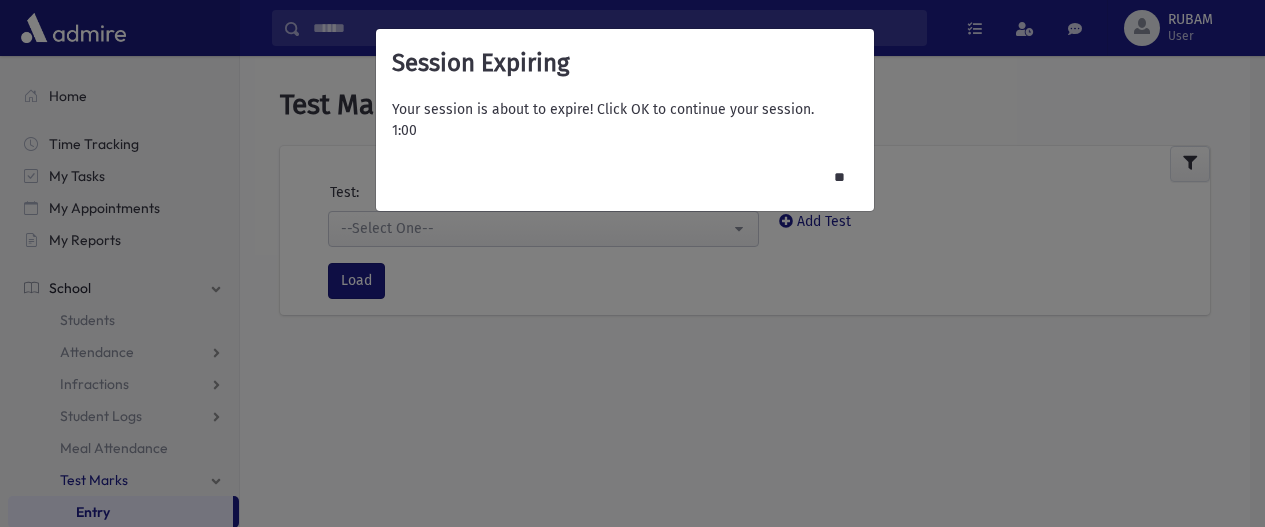 scroll, scrollTop: 0, scrollLeft: 0, axis: both 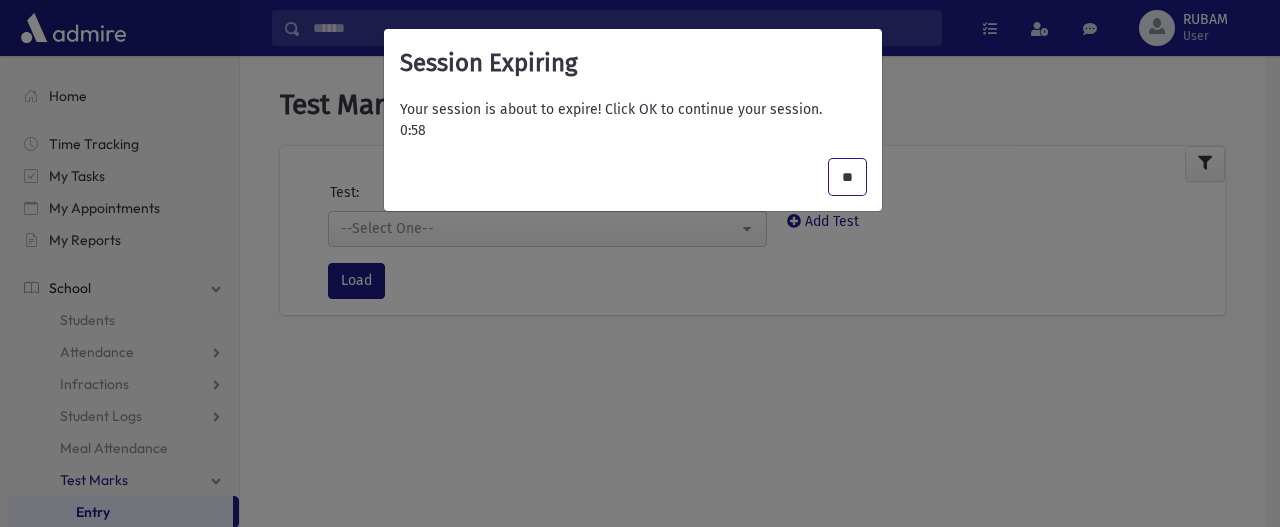 click on "**" at bounding box center [847, 177] 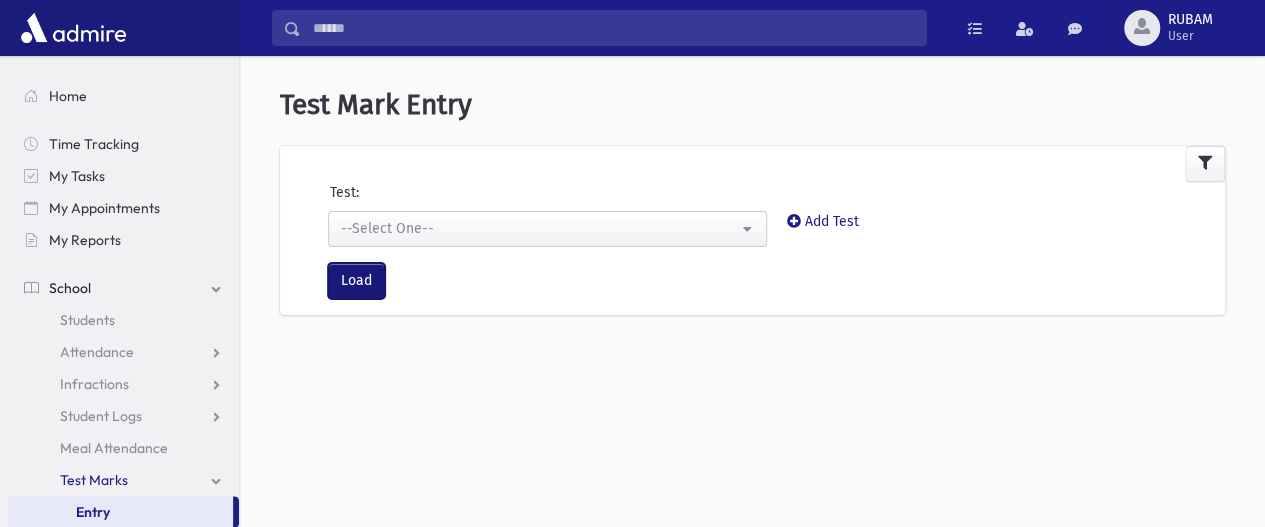 click on "Load" at bounding box center (356, 281) 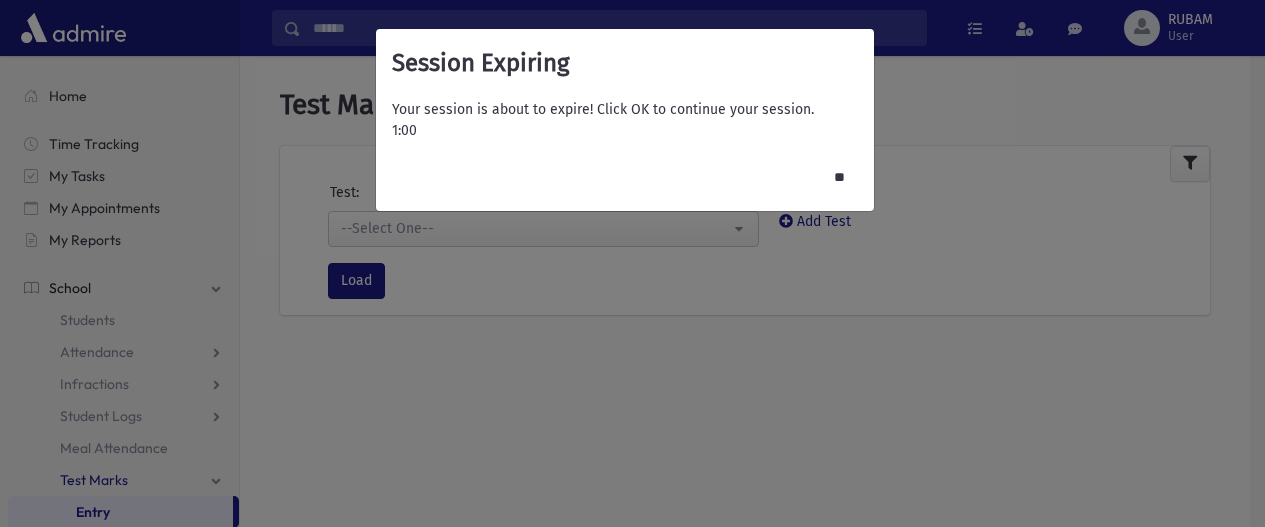 scroll, scrollTop: 0, scrollLeft: 0, axis: both 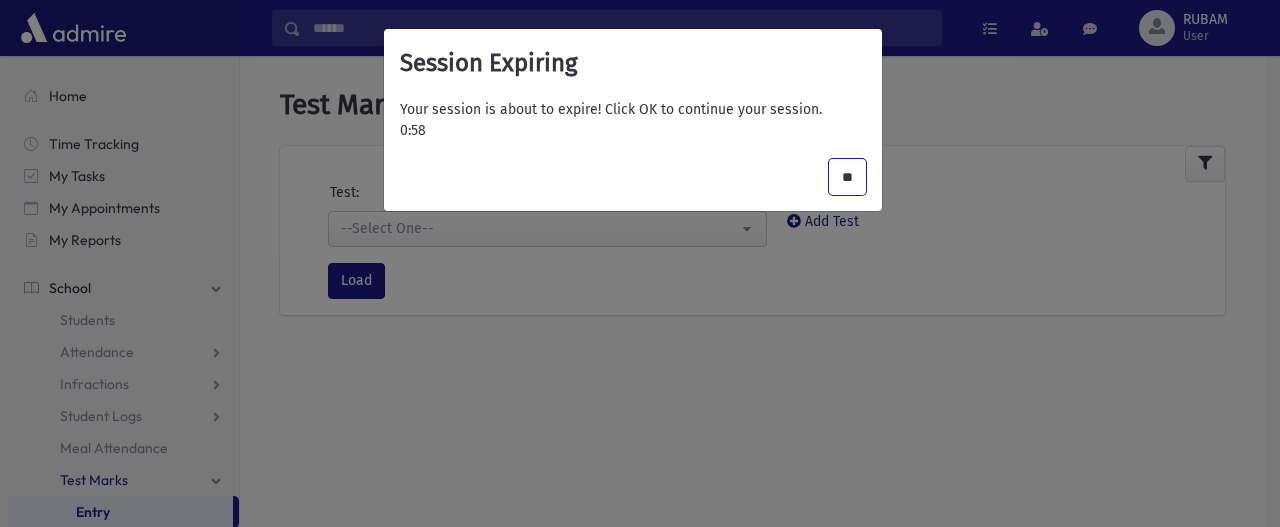 click on "**" at bounding box center [847, 177] 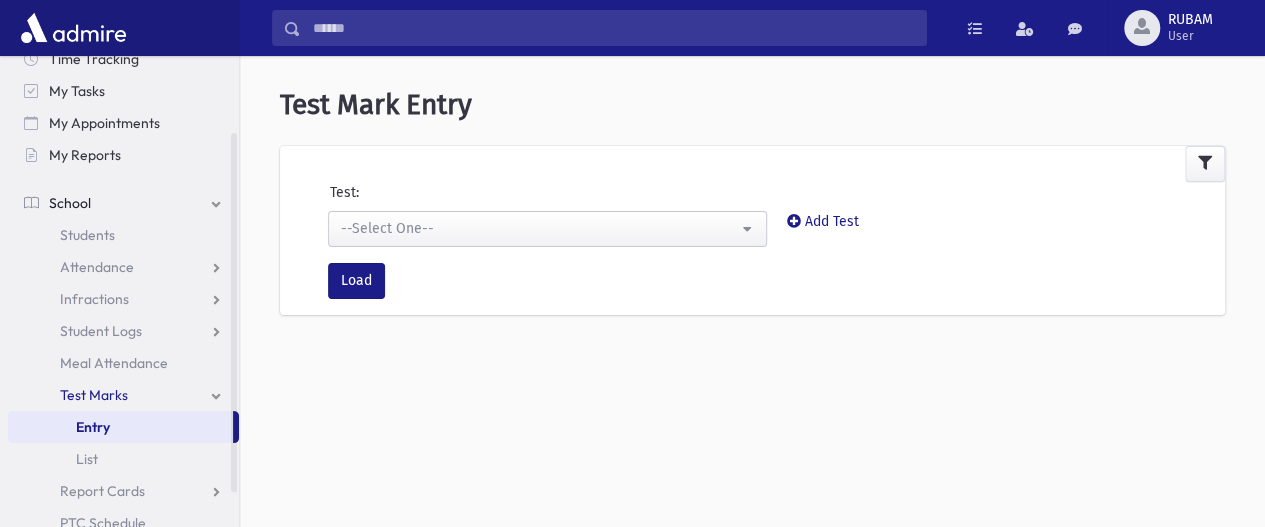 scroll, scrollTop: 93, scrollLeft: 0, axis: vertical 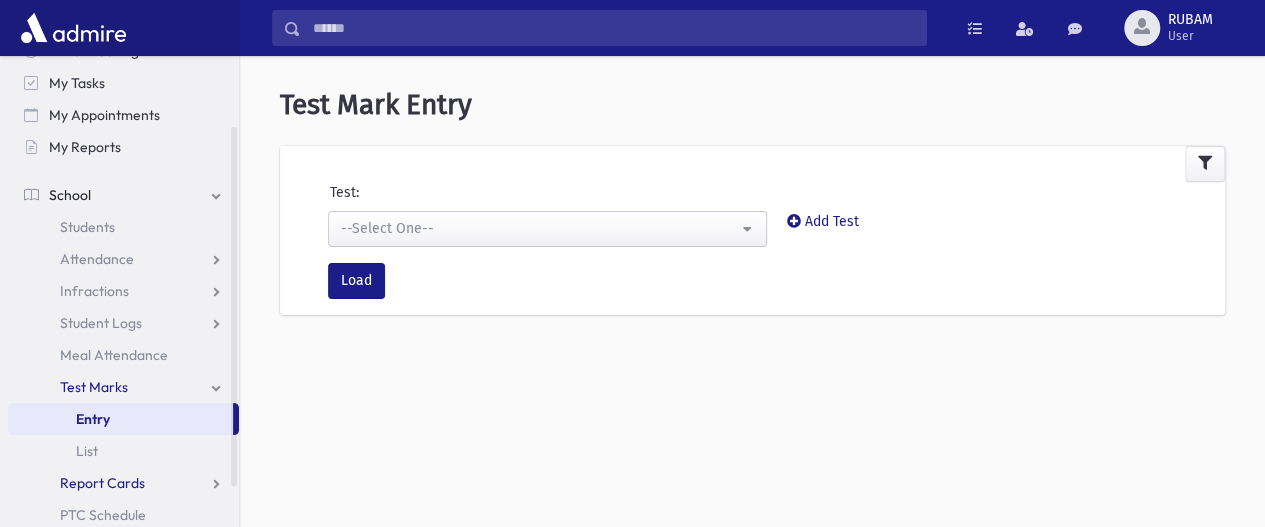 click on "Report Cards" at bounding box center (102, 483) 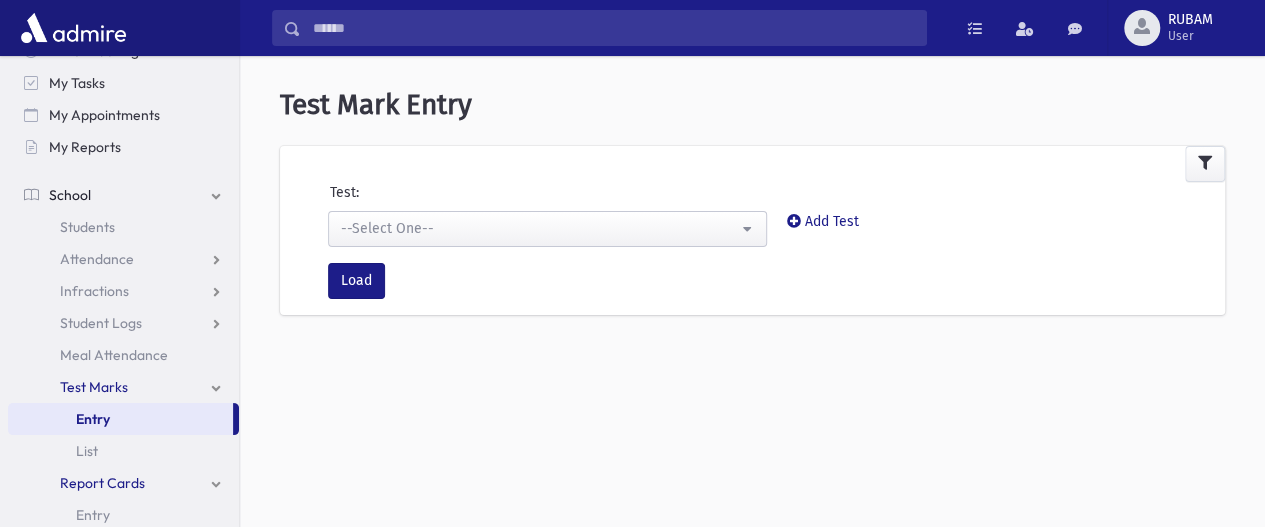 scroll, scrollTop: 53, scrollLeft: 0, axis: vertical 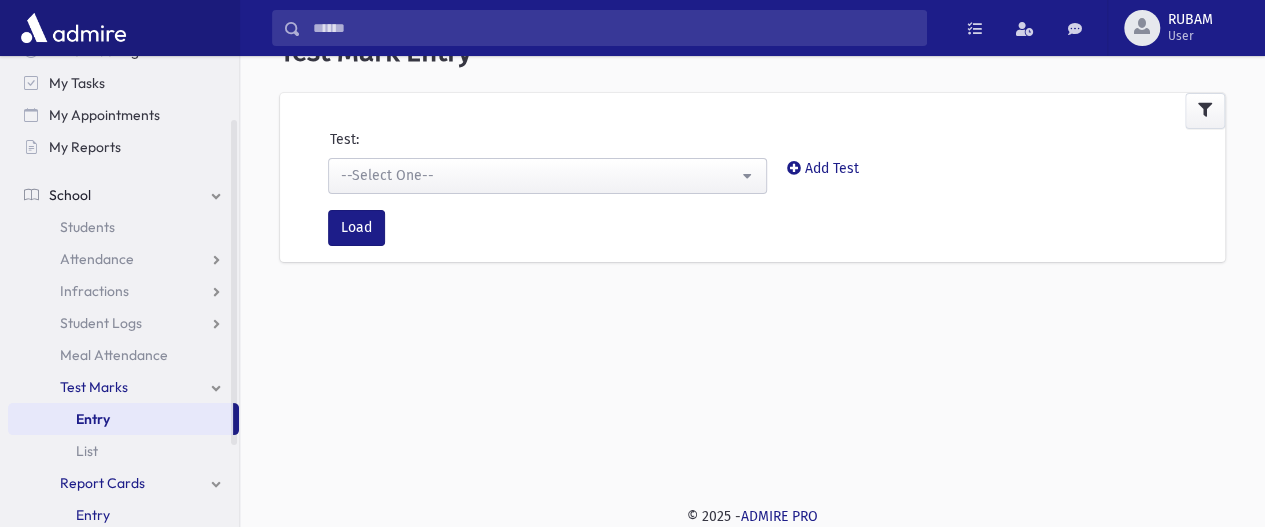 click on "Entry" at bounding box center (123, 515) 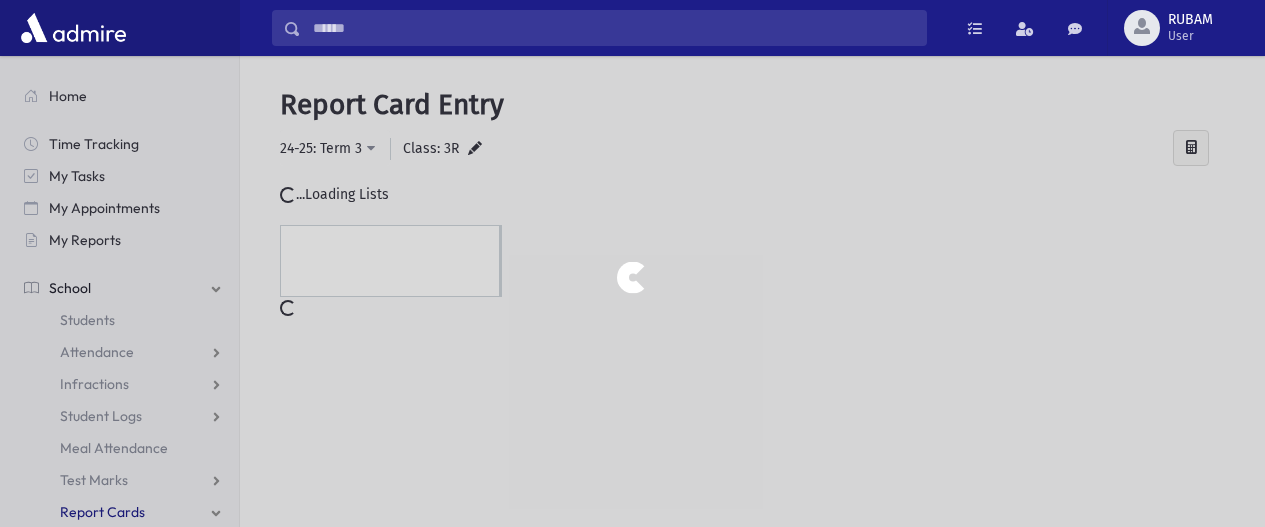 scroll, scrollTop: 0, scrollLeft: 0, axis: both 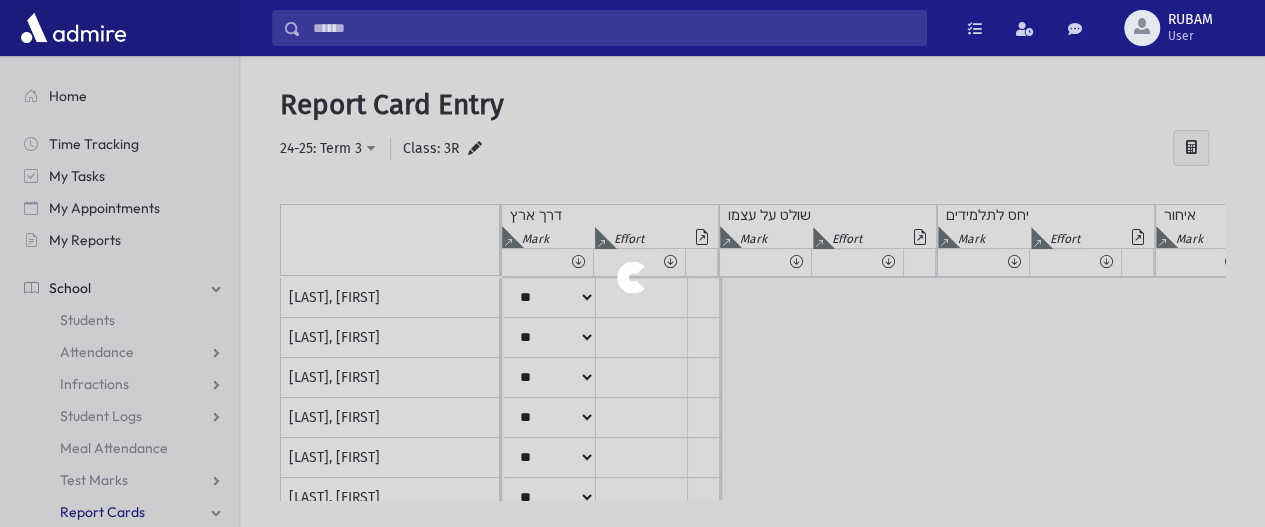 click at bounding box center (632, 263) 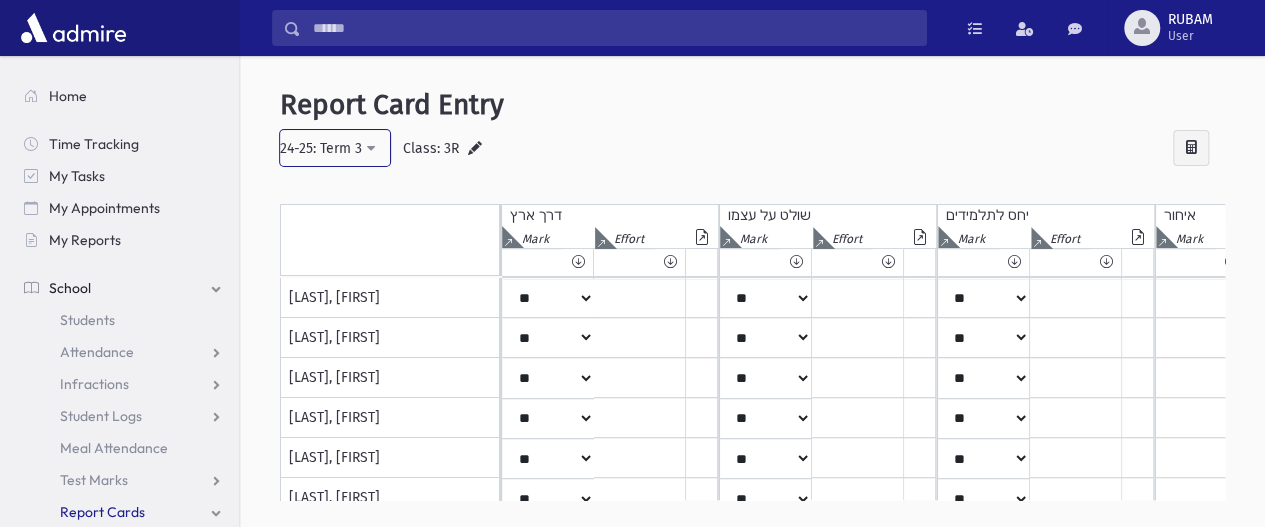 click on "24-25: Term 3" at bounding box center (335, 148) 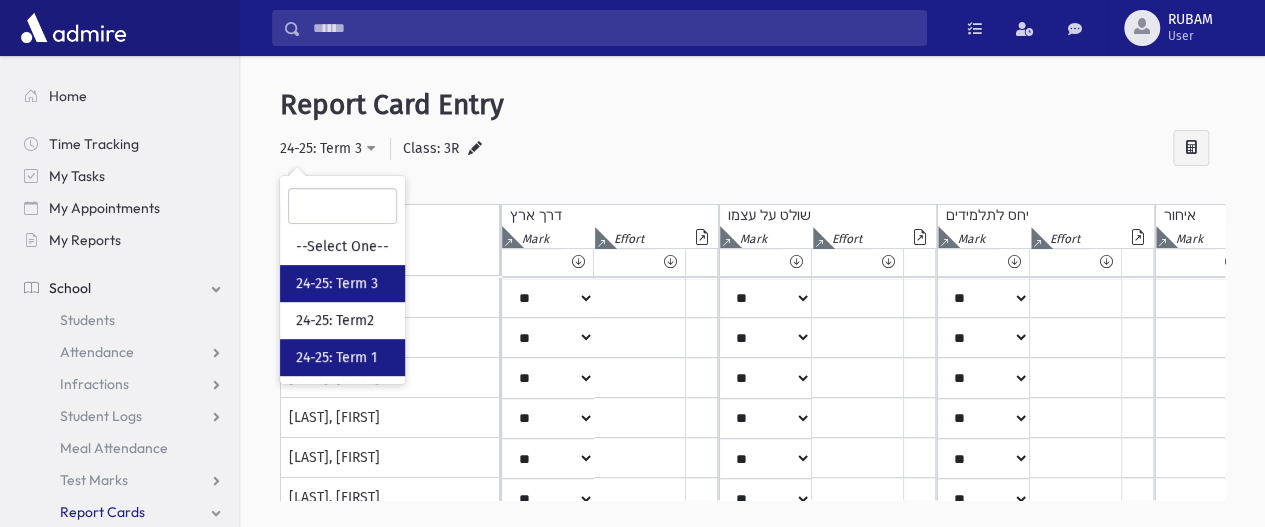 click on "24-25: Term 1" at bounding box center [336, 358] 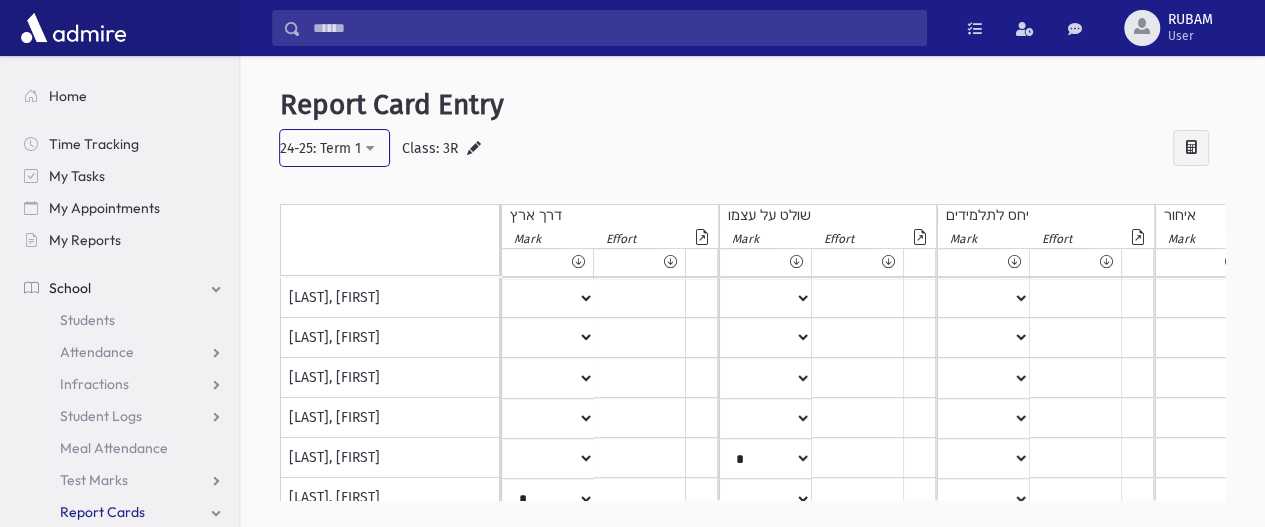 scroll, scrollTop: 0, scrollLeft: 410, axis: horizontal 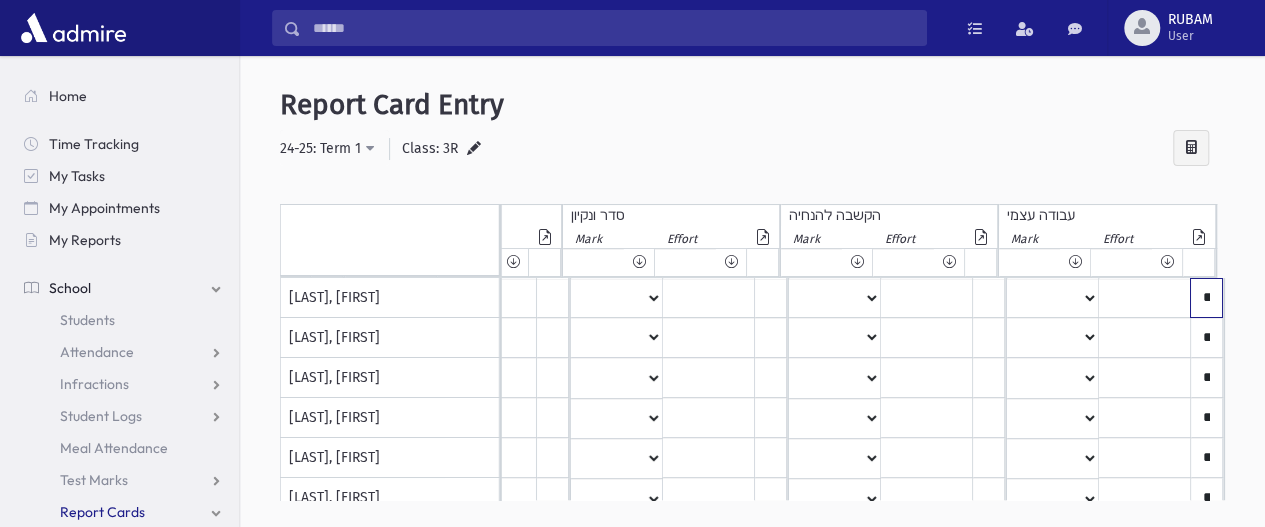 click on "**********" at bounding box center (-2064, 298) 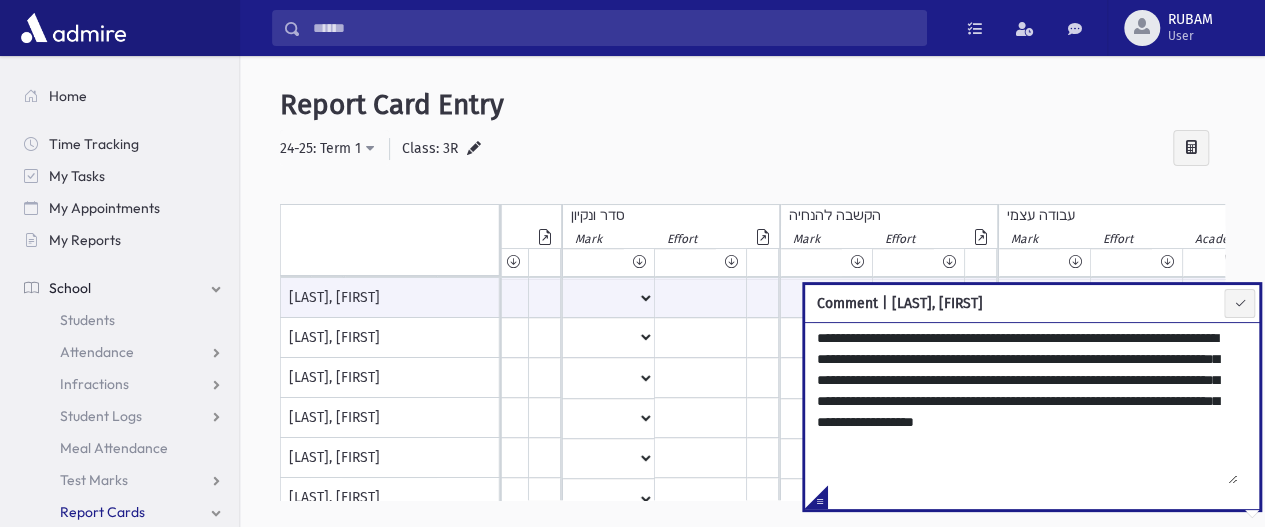 scroll, scrollTop: 0, scrollLeft: 2718, axis: horizontal 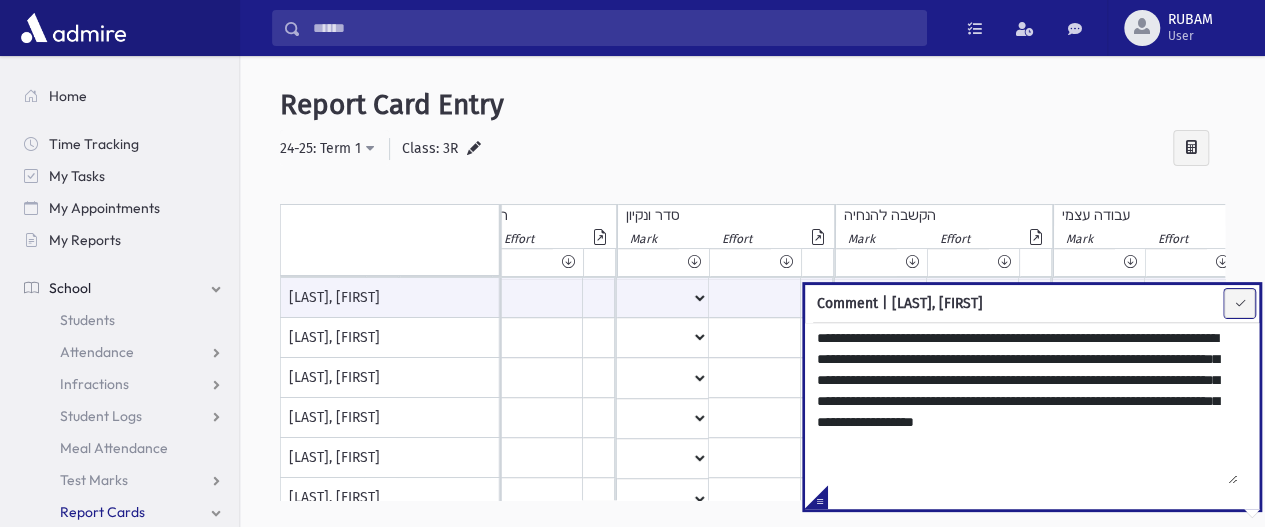 click at bounding box center [1239, 303] 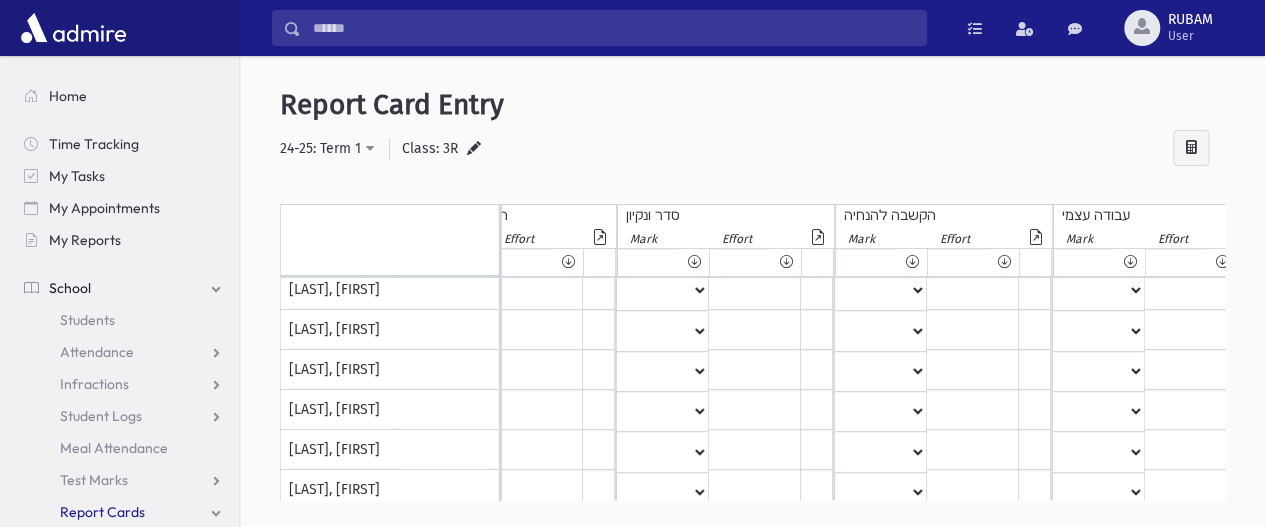 scroll, scrollTop: 187, scrollLeft: 2719, axis: both 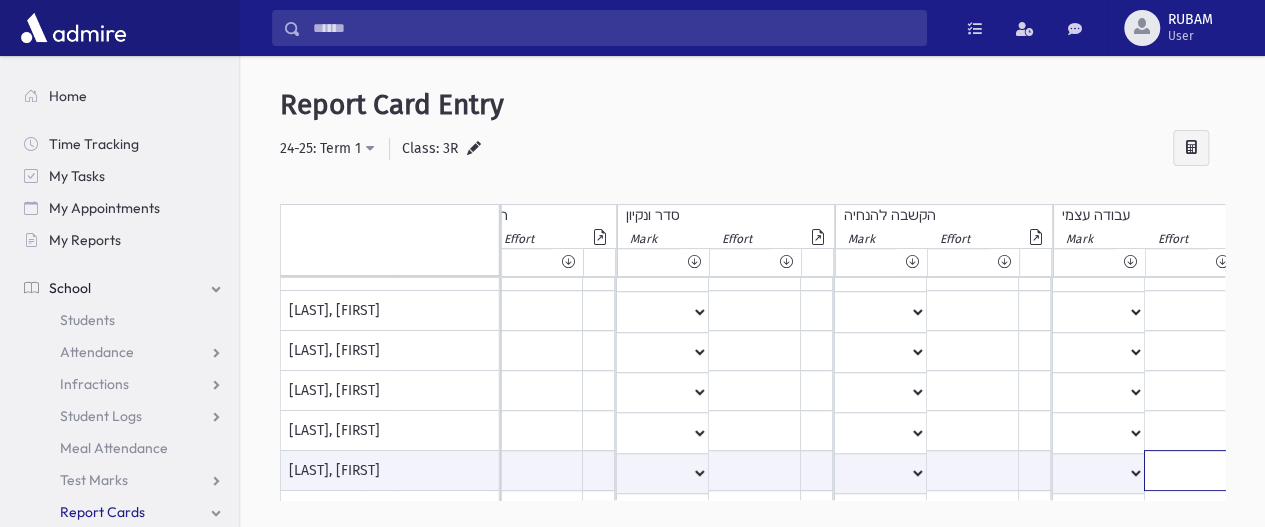 click at bounding box center [-2080, 470] 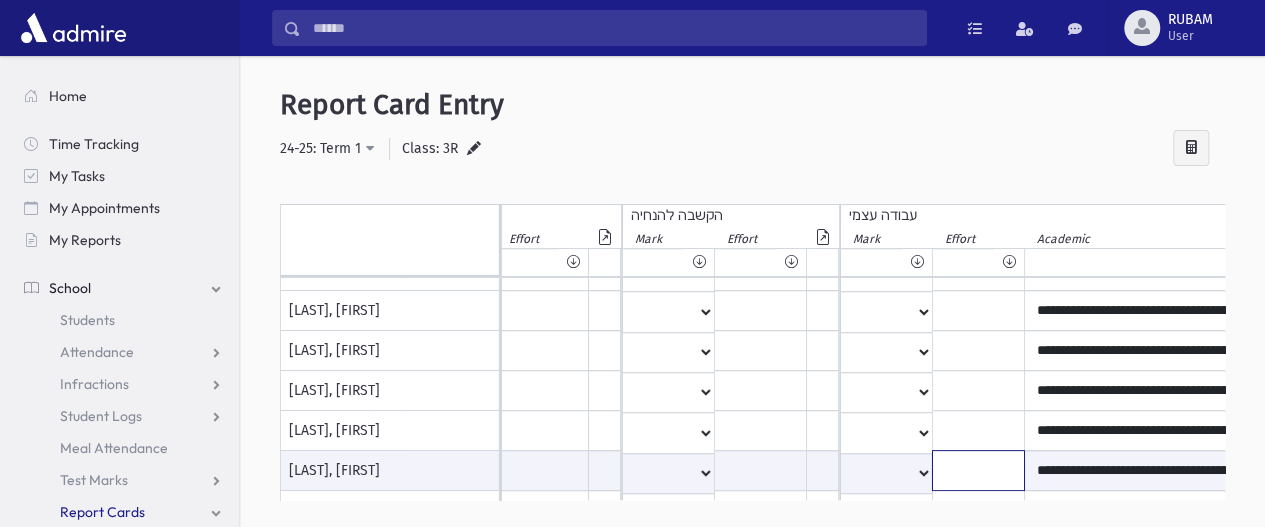 scroll, scrollTop: 187, scrollLeft: 2938, axis: both 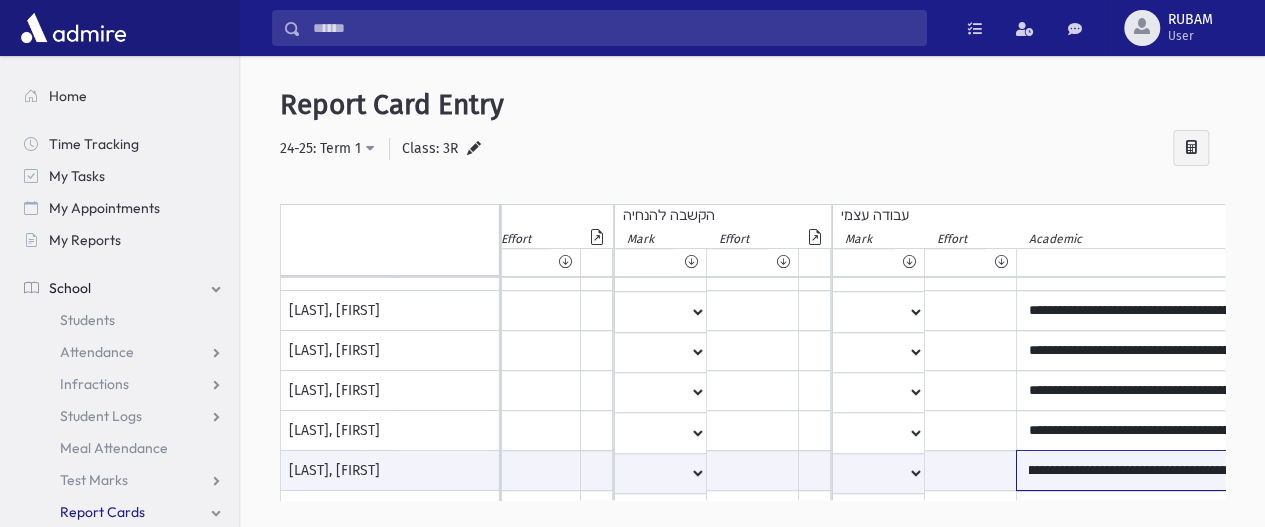 click on "**********" at bounding box center [1247, 470] 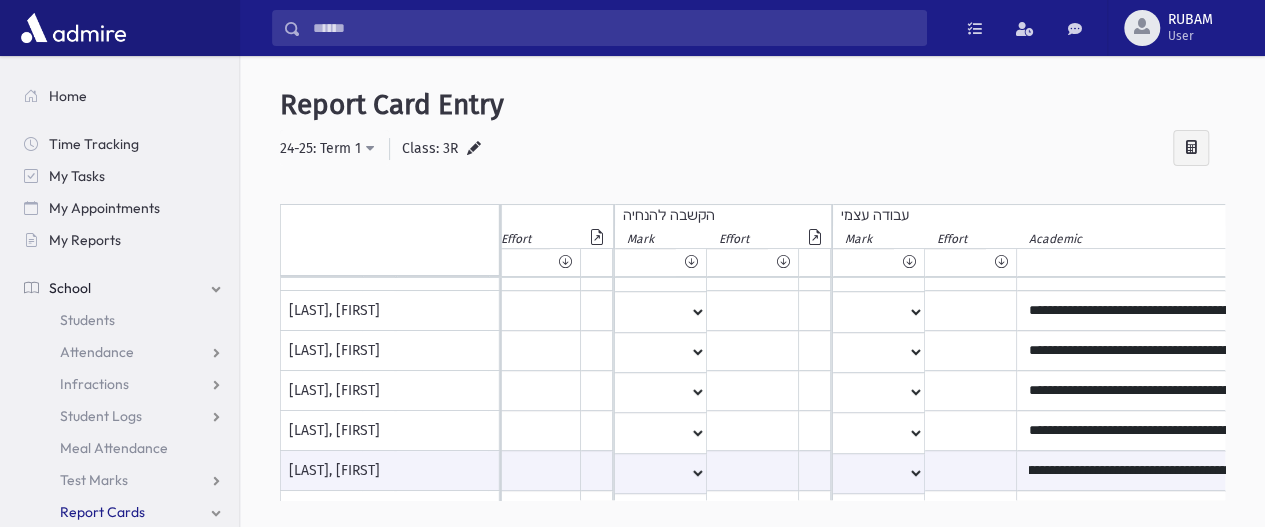 scroll, scrollTop: 0, scrollLeft: 0, axis: both 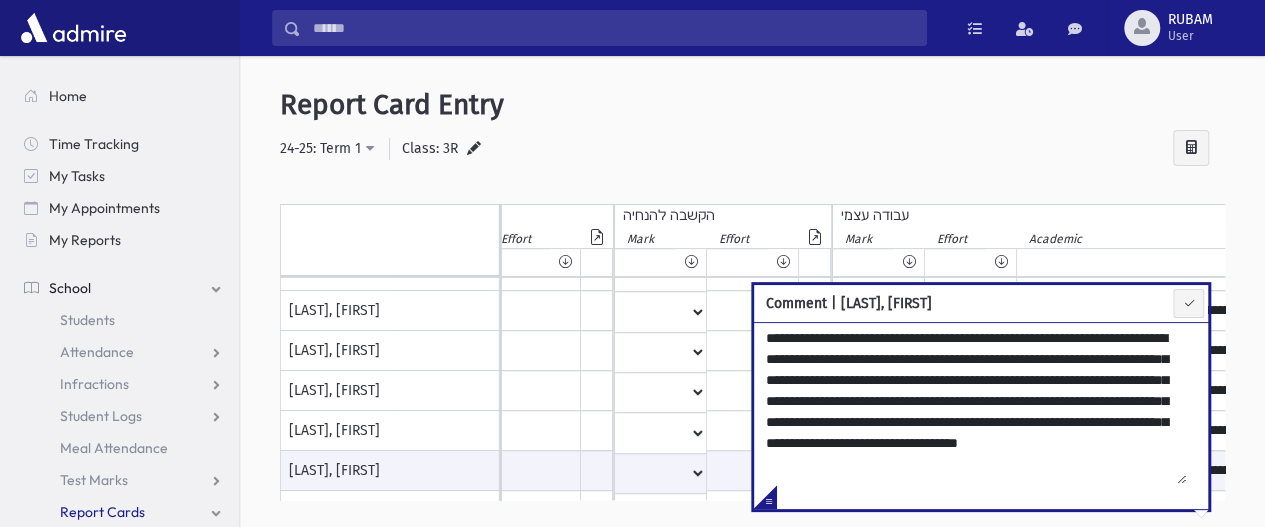 click on "**********" at bounding box center (970, 403) 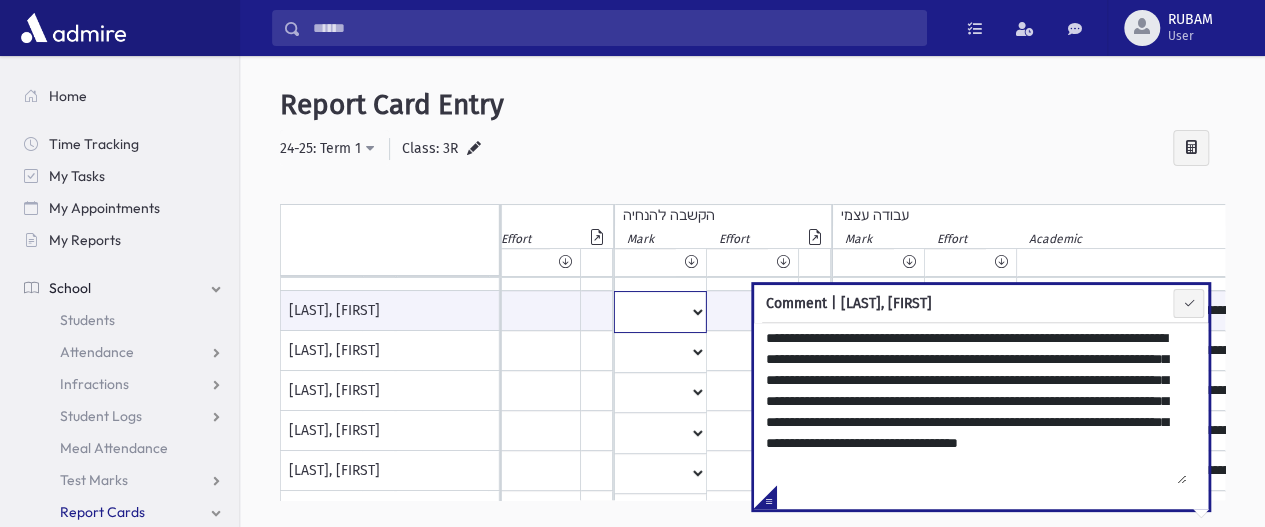 click on "****
*
**
**
*
**
**
**
***
***
**
***
***
**" at bounding box center (-2391, 311) 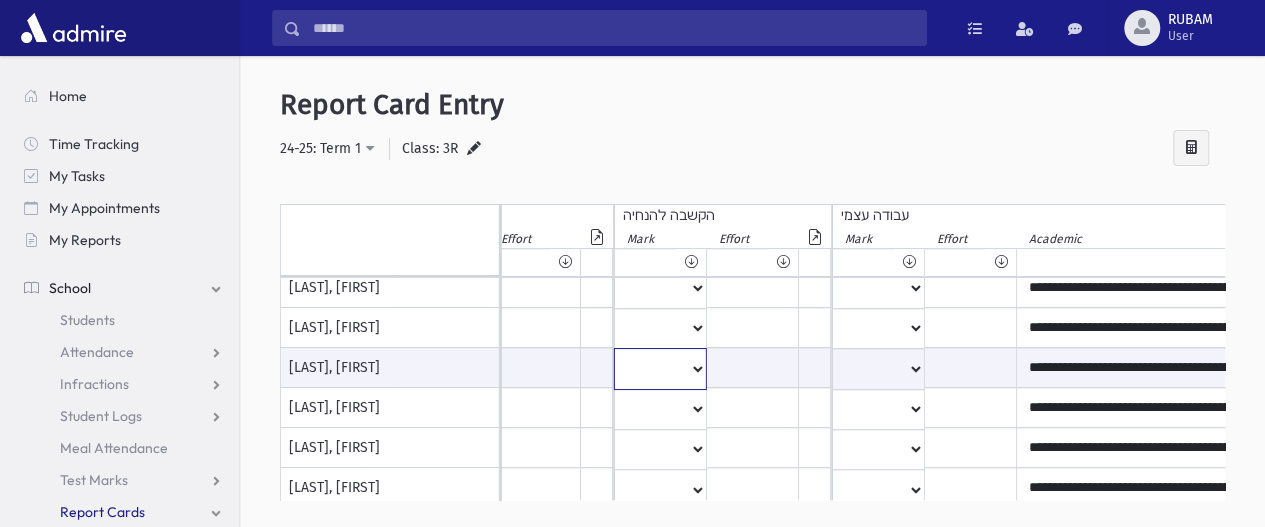 scroll, scrollTop: 0, scrollLeft: 2939, axis: horizontal 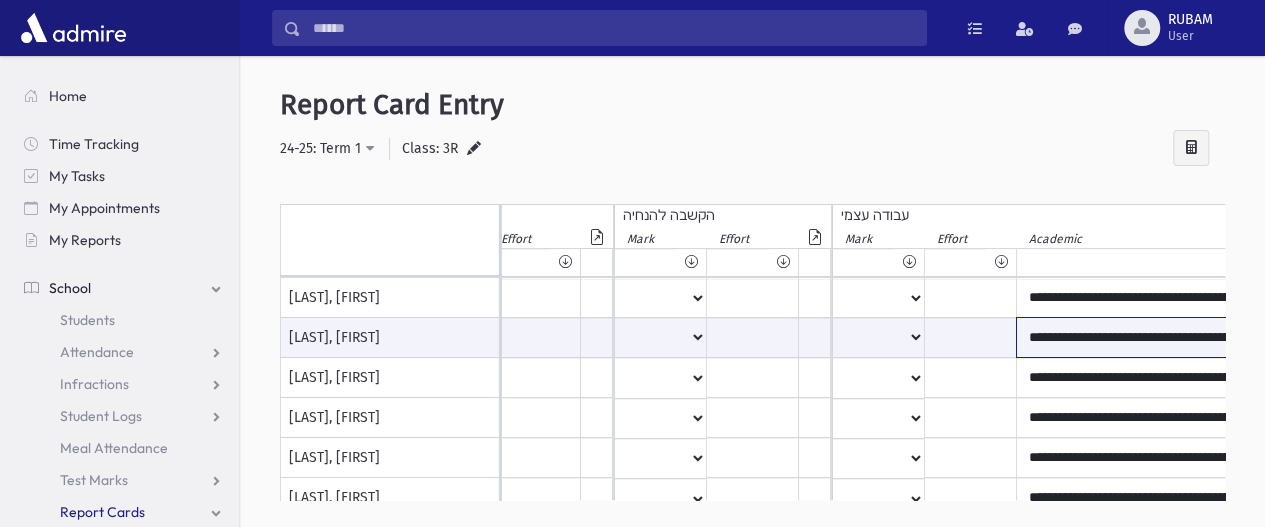 click on "**********" at bounding box center (1247, 337) 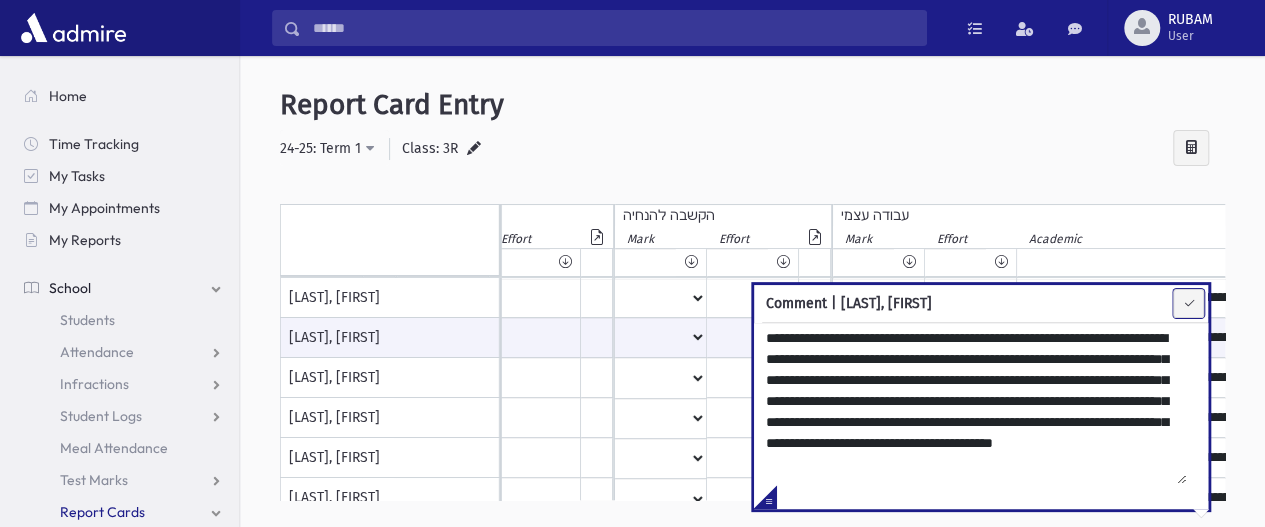 click at bounding box center [1188, 303] 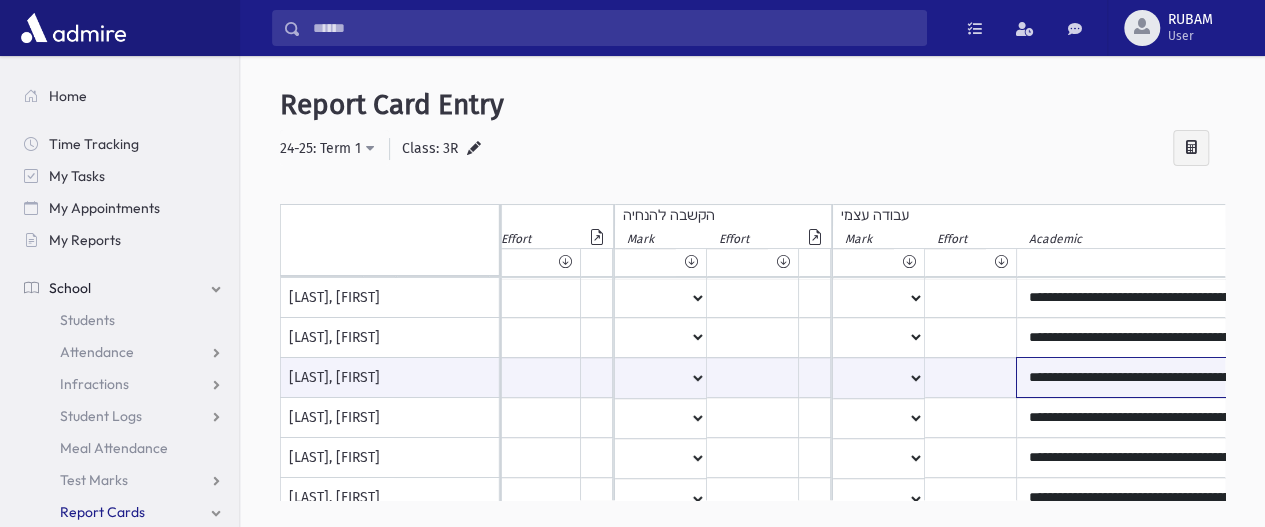 click on "**********" at bounding box center (1247, 377) 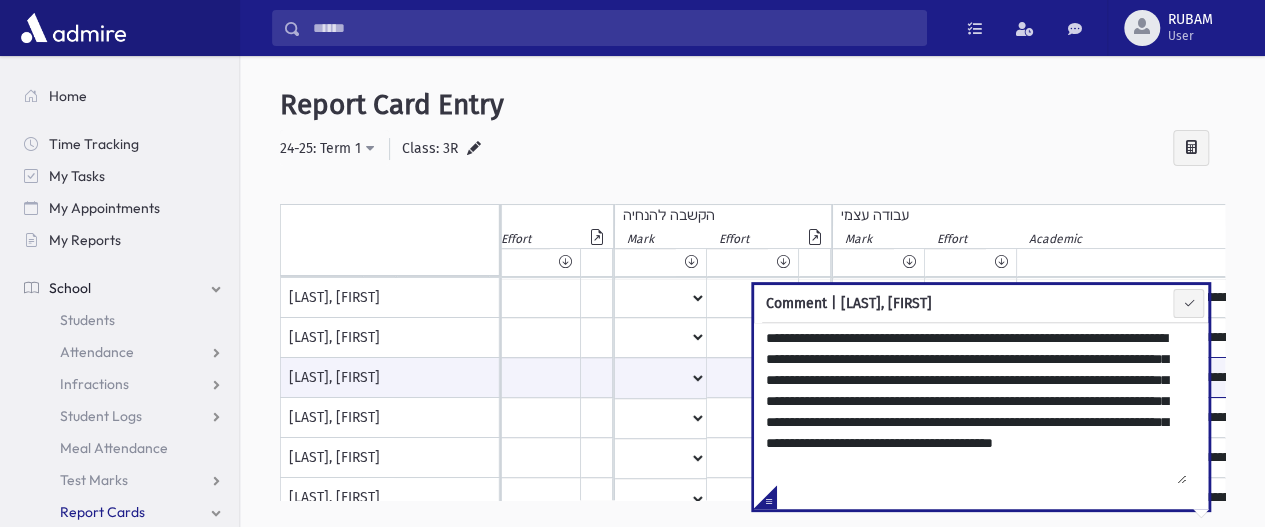 click on "**********" at bounding box center [1247, 377] 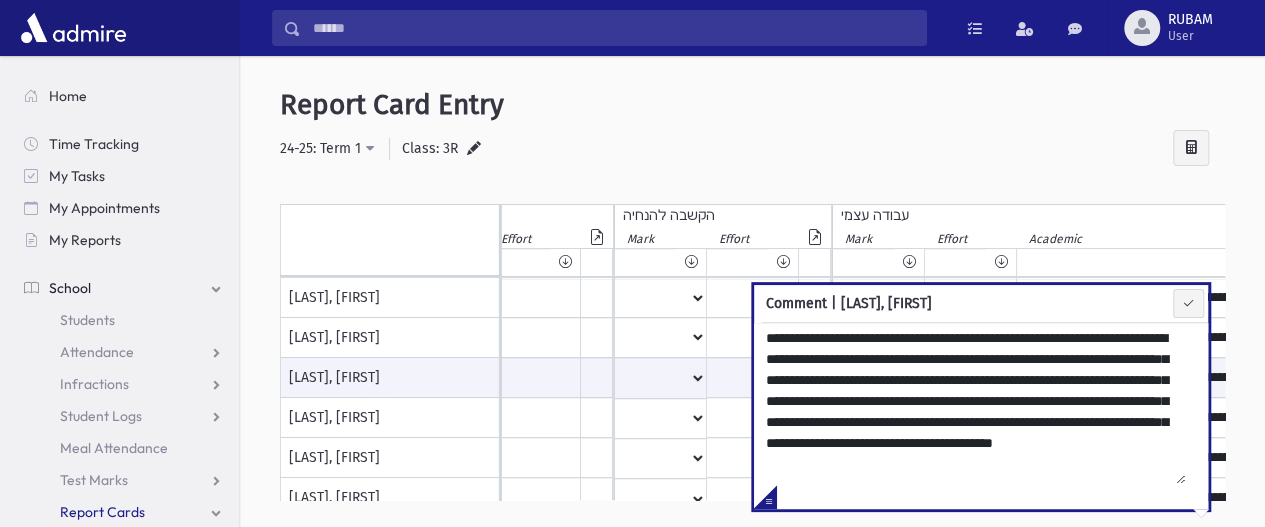 click on "**********" at bounding box center [752, 306] 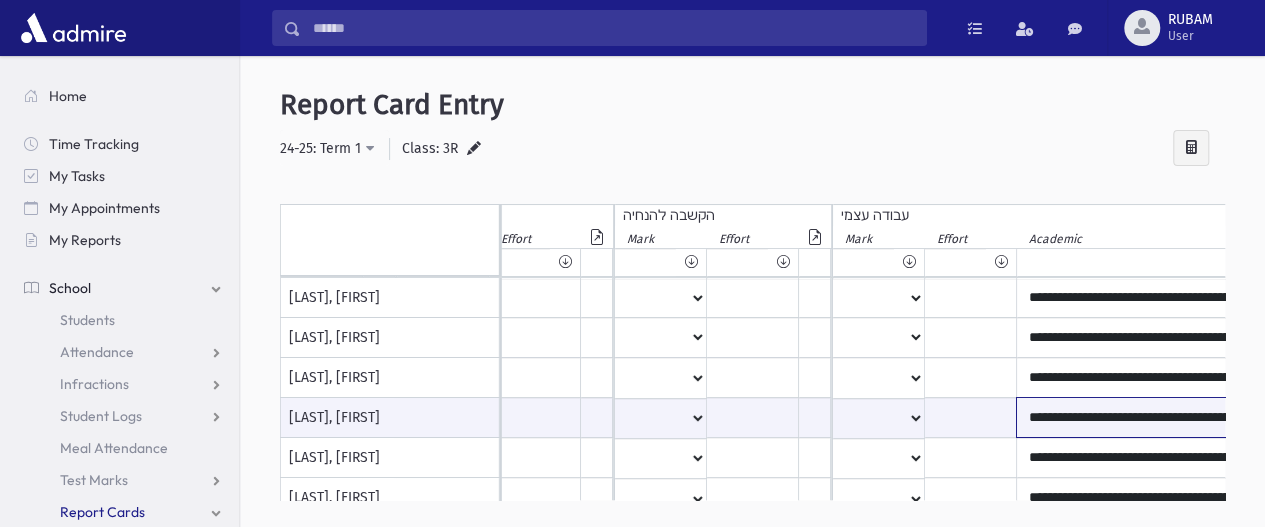 click on "**********" at bounding box center [1247, 417] 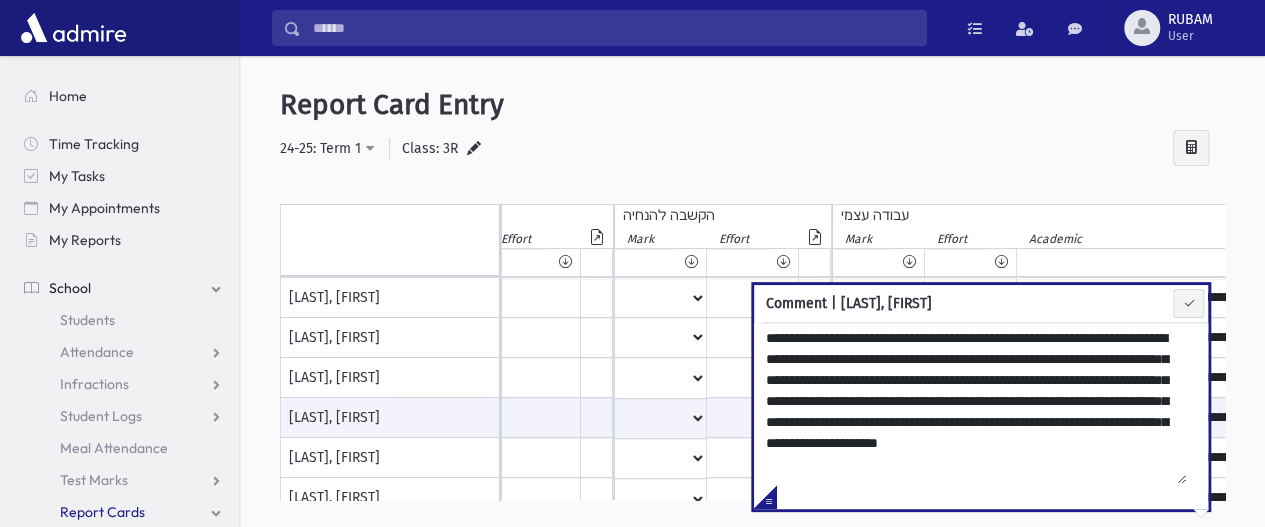 click on "**********" at bounding box center [752, 306] 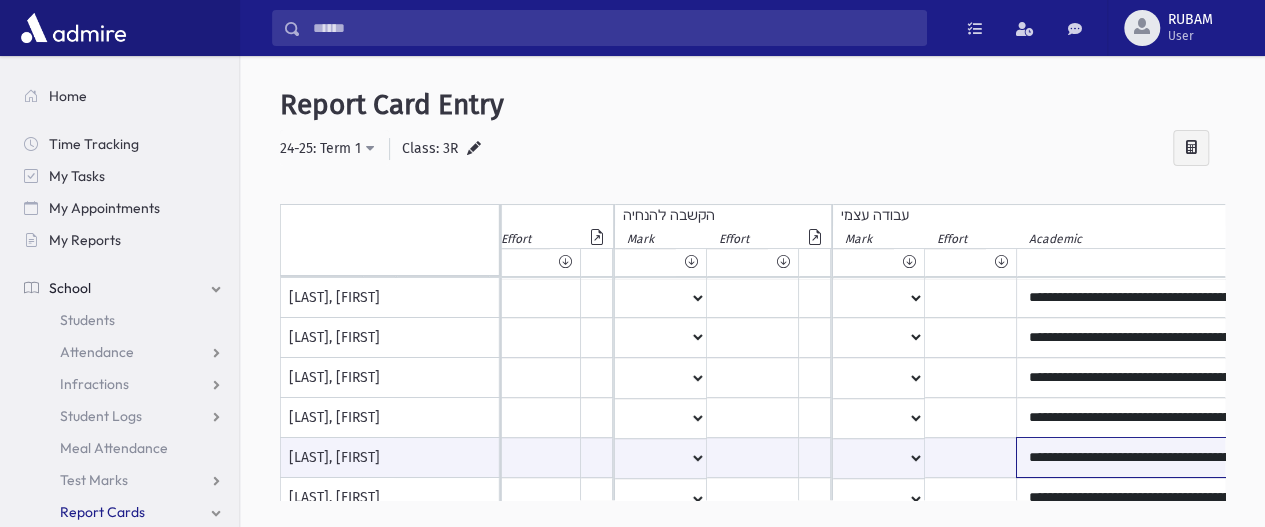 click on "**********" at bounding box center [1247, 457] 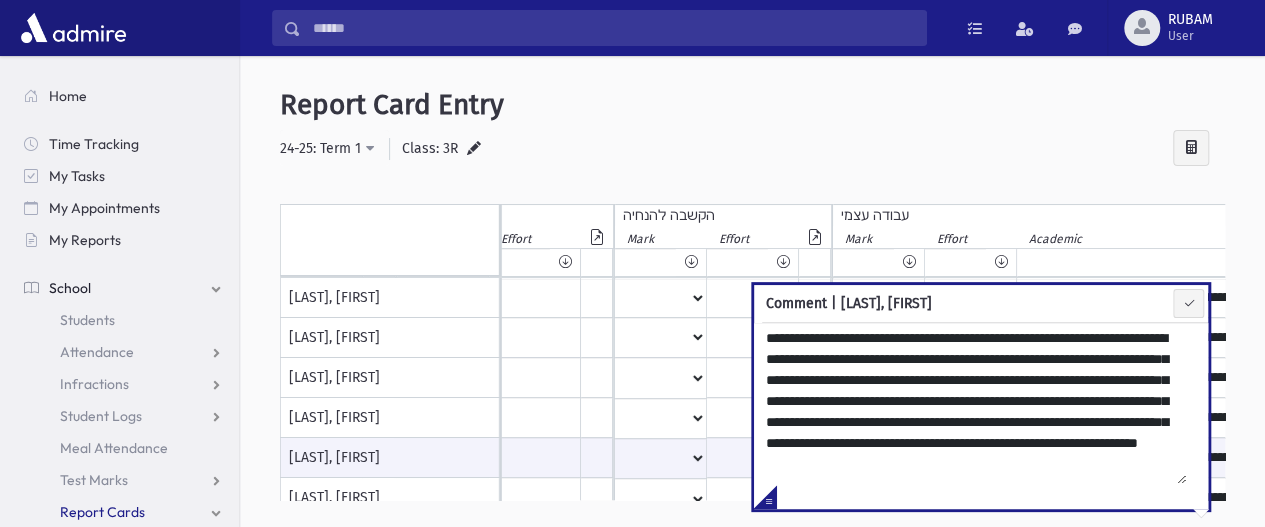 click on "**********" at bounding box center (752, 306) 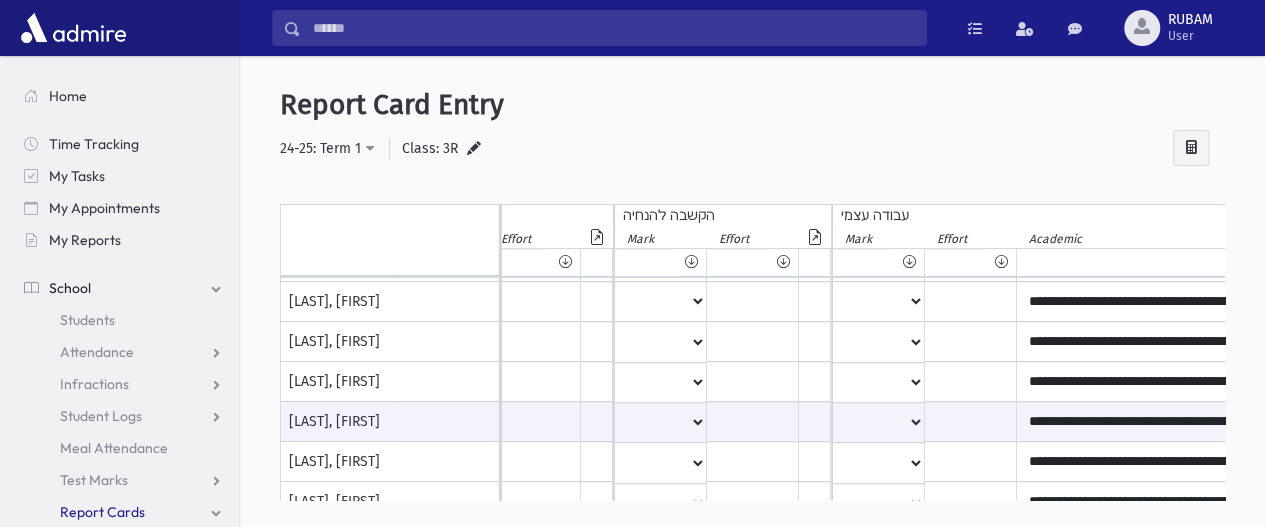 scroll, scrollTop: 36, scrollLeft: 2940, axis: both 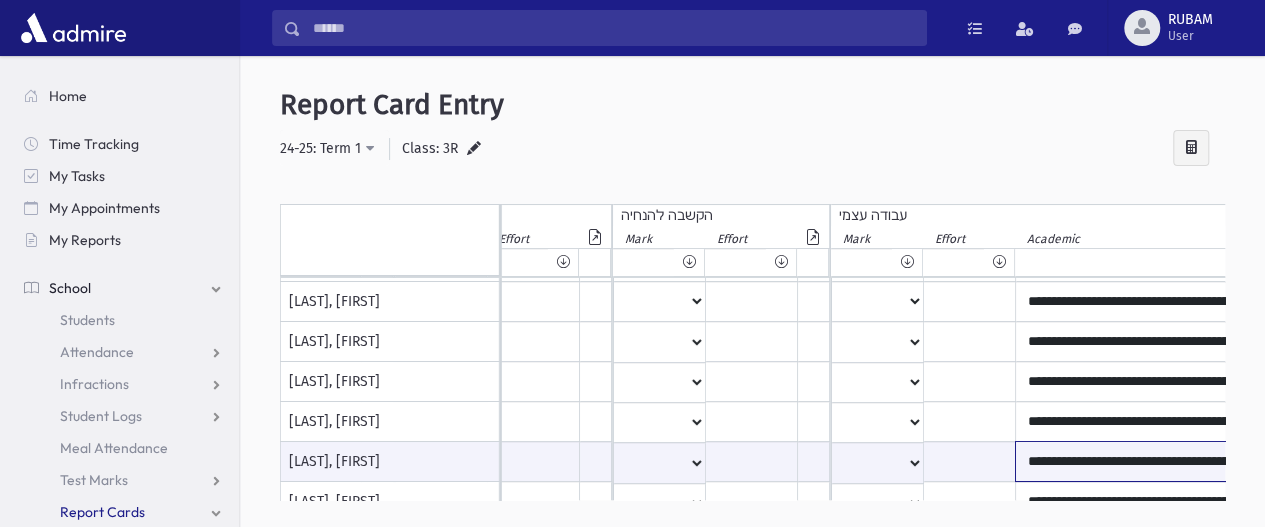 click on "**********" at bounding box center [1246, 461] 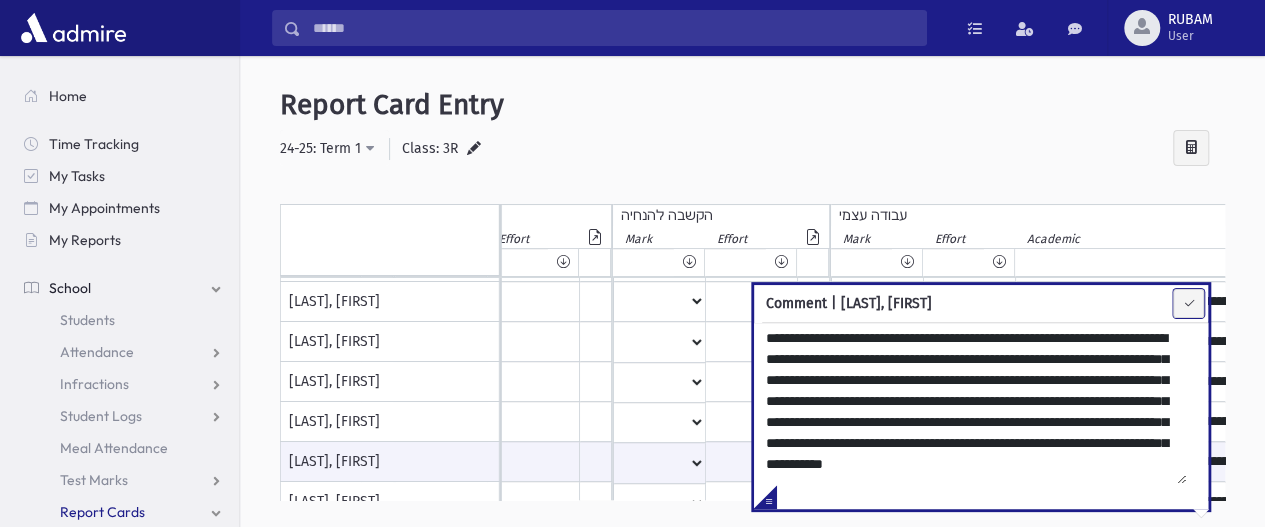 click at bounding box center (1188, 303) 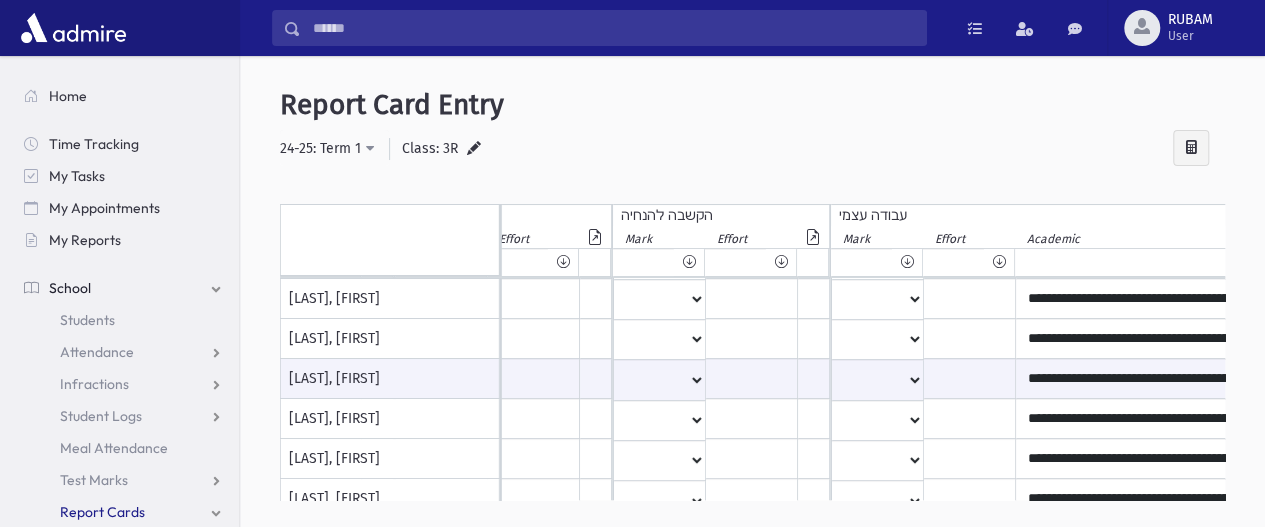 scroll, scrollTop: 120, scrollLeft: 2940, axis: both 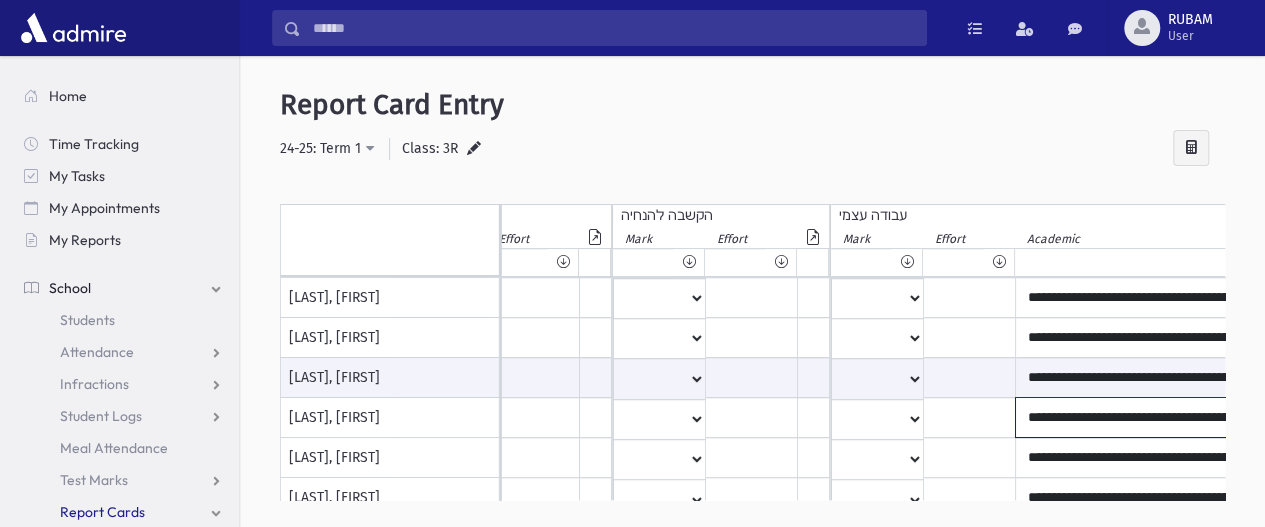 click on "**********" at bounding box center [1246, 178] 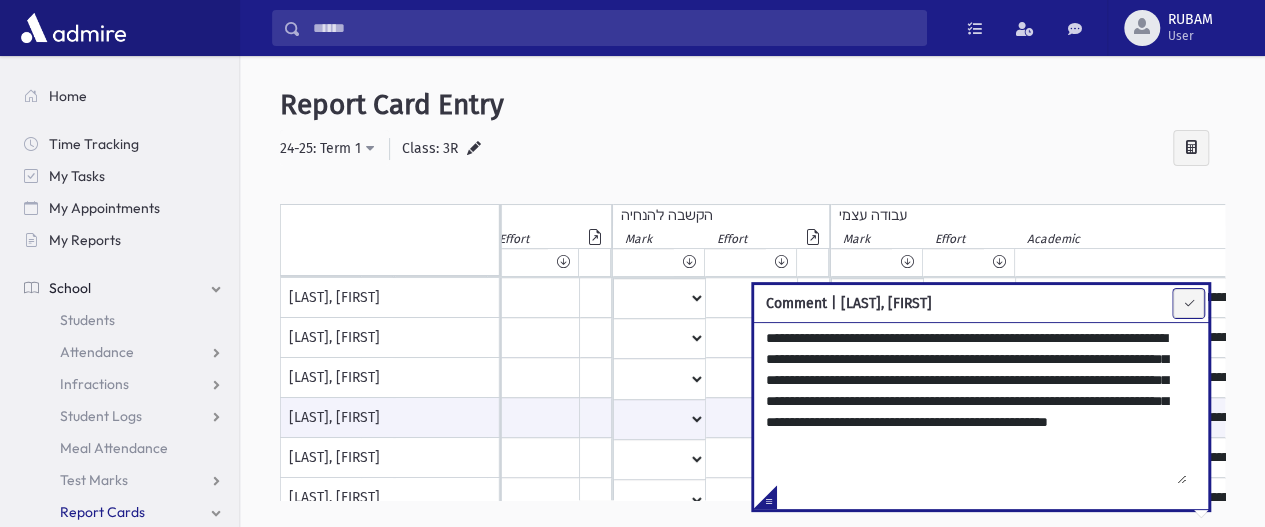 click at bounding box center (1188, 303) 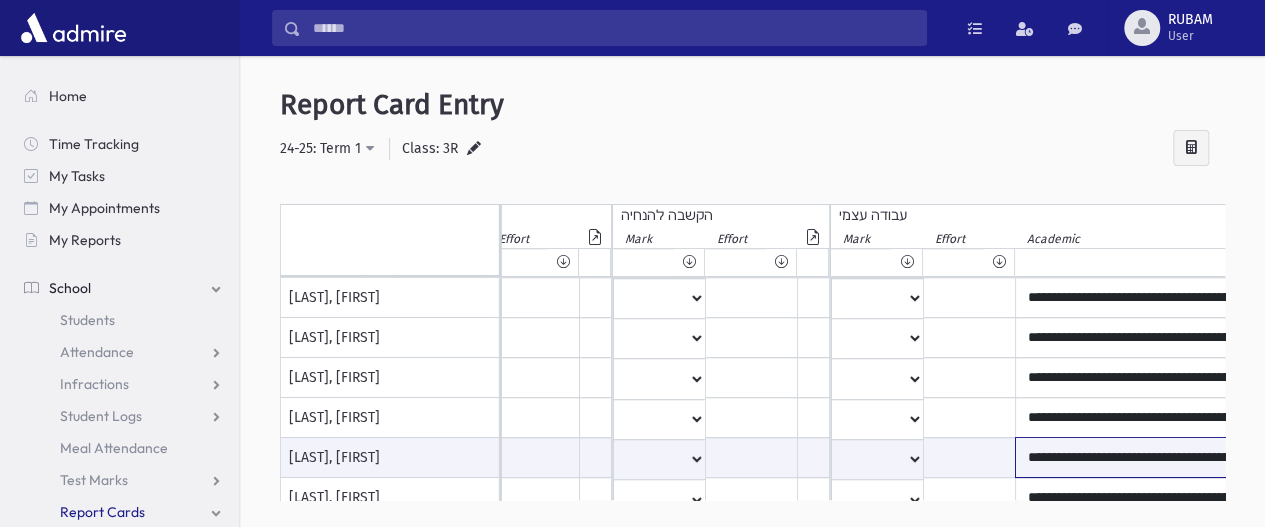 click on "**********" at bounding box center [1246, 457] 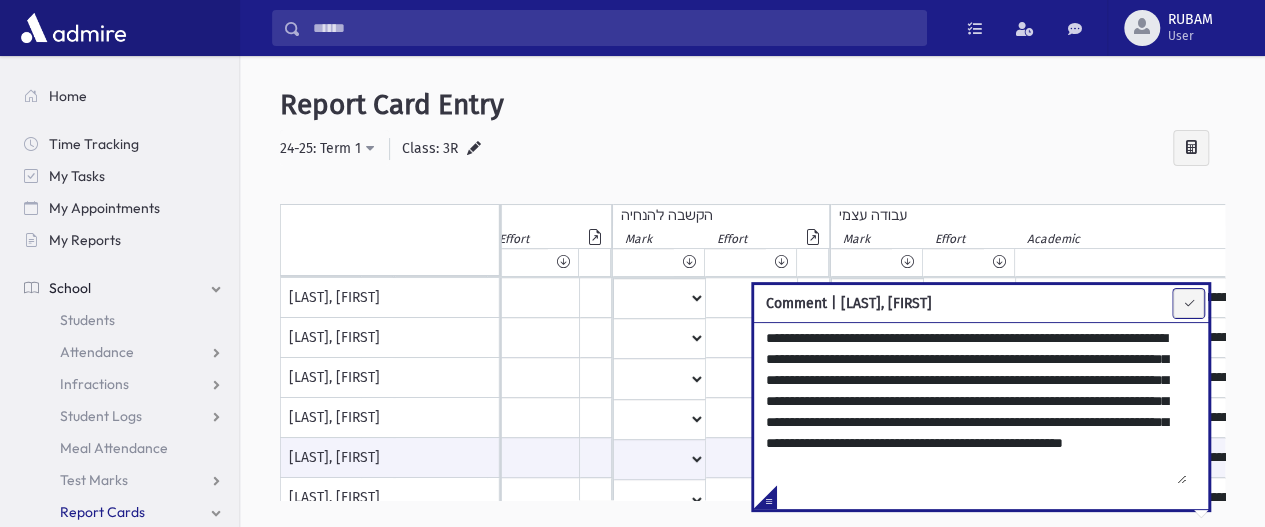 click at bounding box center (1188, 303) 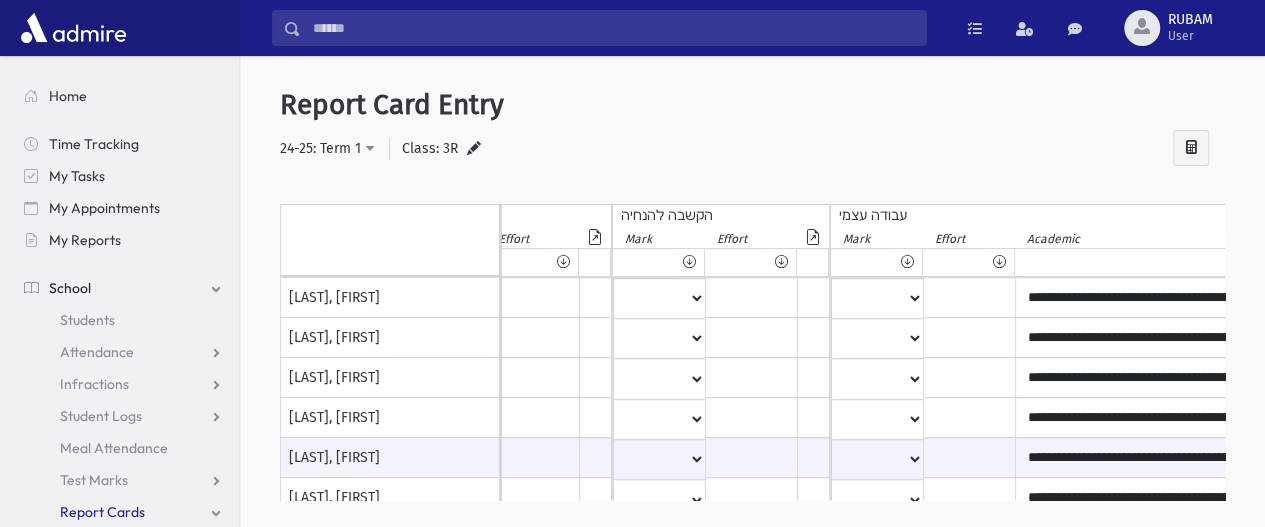 scroll, scrollTop: 183, scrollLeft: 2936, axis: both 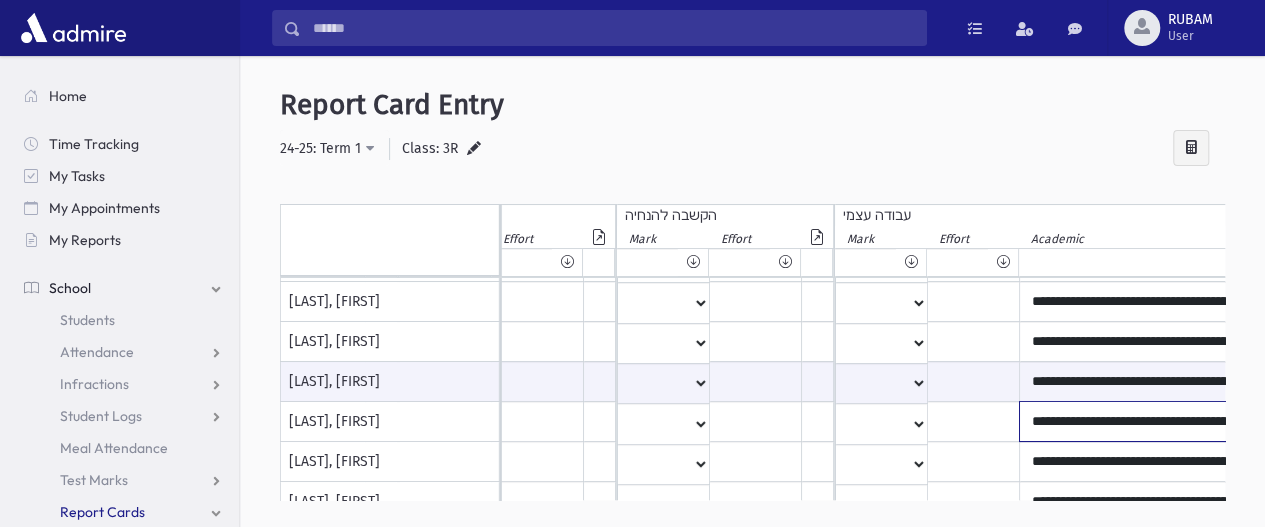 click on "**********" at bounding box center [1250, 102] 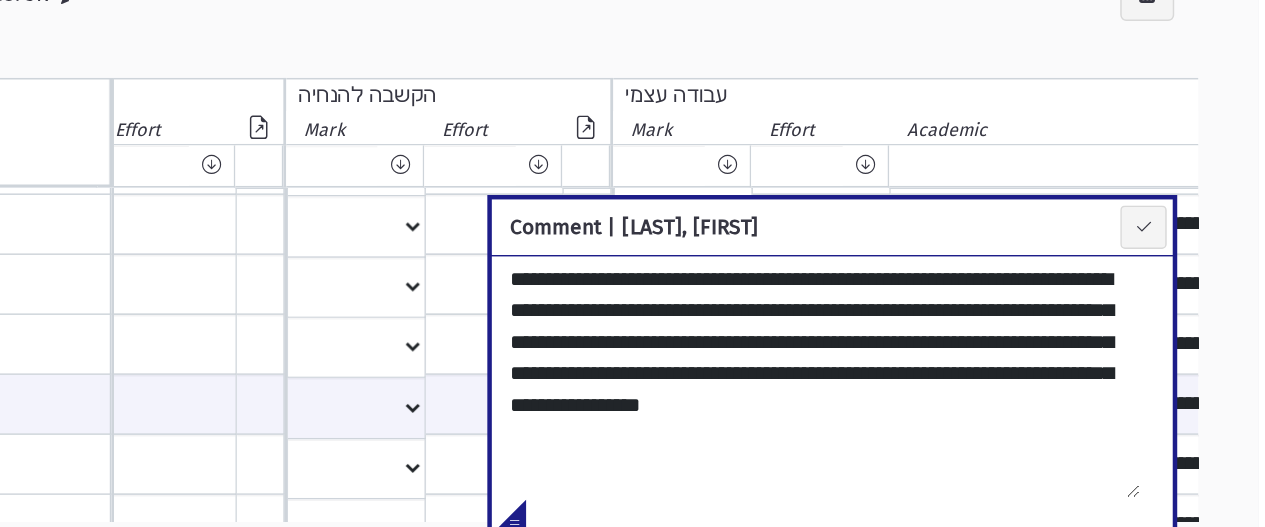scroll, scrollTop: 0, scrollLeft: 0, axis: both 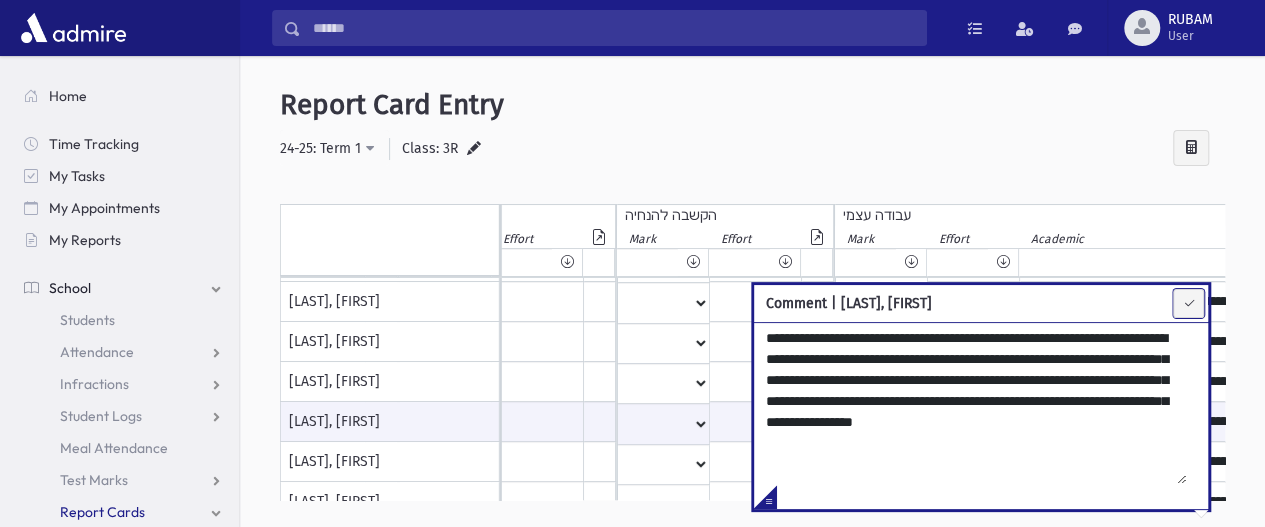 click at bounding box center (1188, 303) 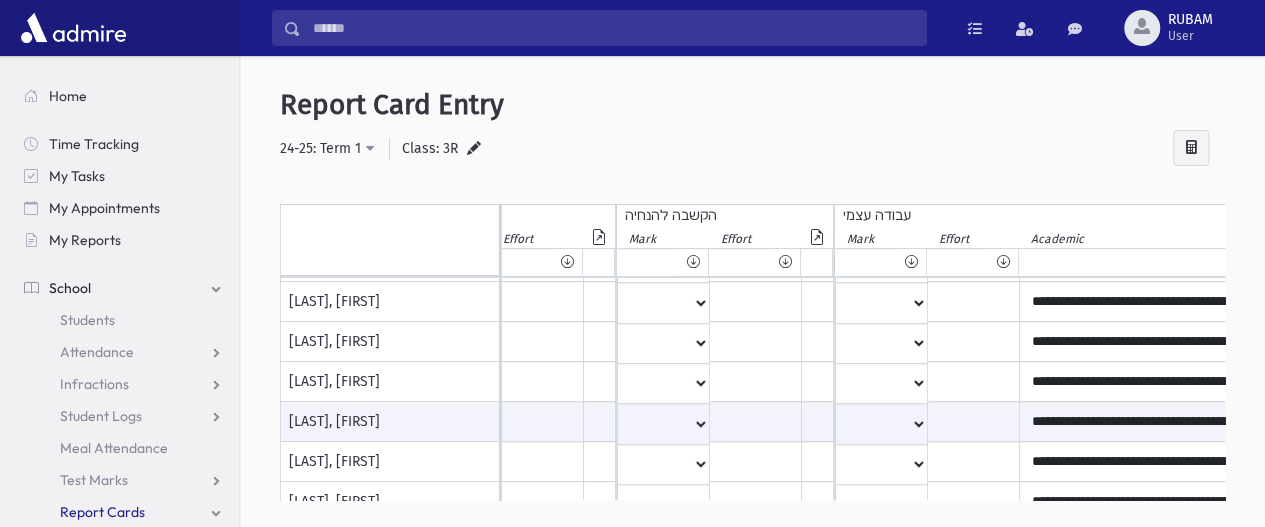 scroll, scrollTop: 306, scrollLeft: 2936, axis: both 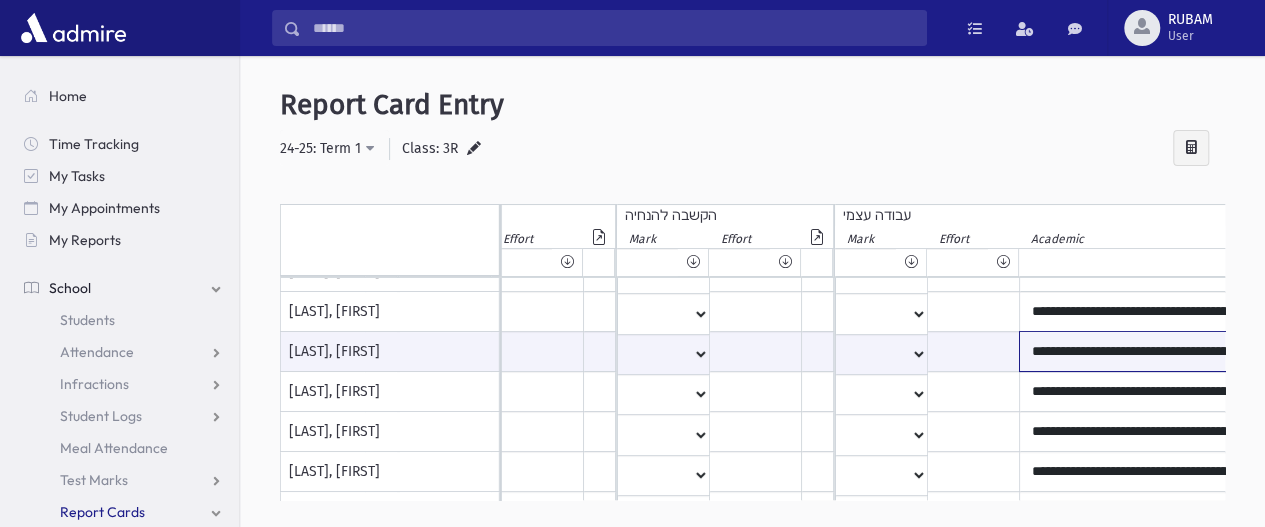click on "**********" at bounding box center [1250, 351] 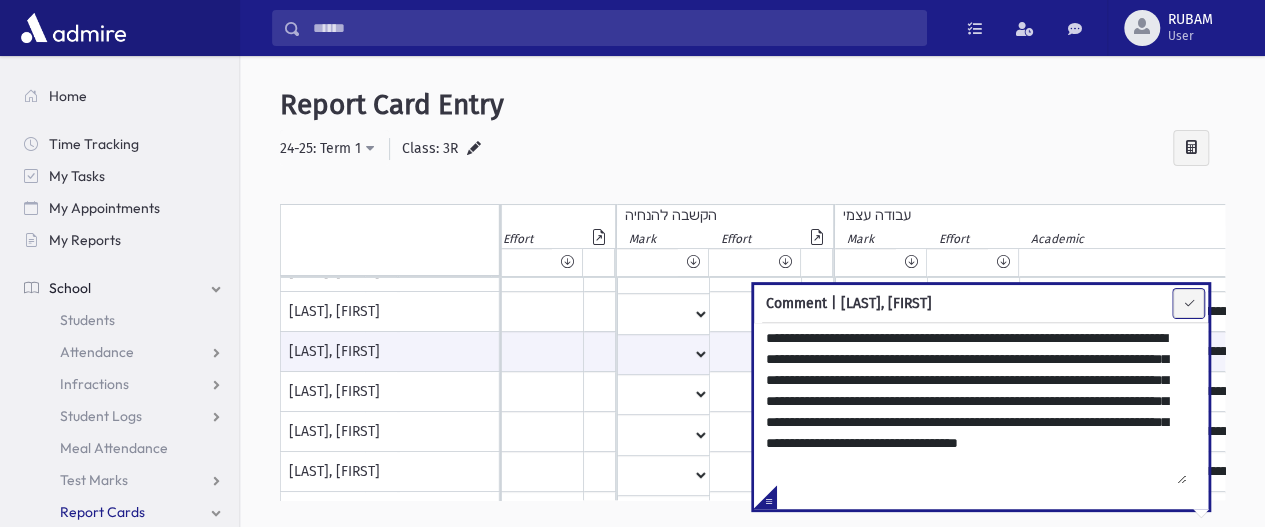 click at bounding box center (1188, 303) 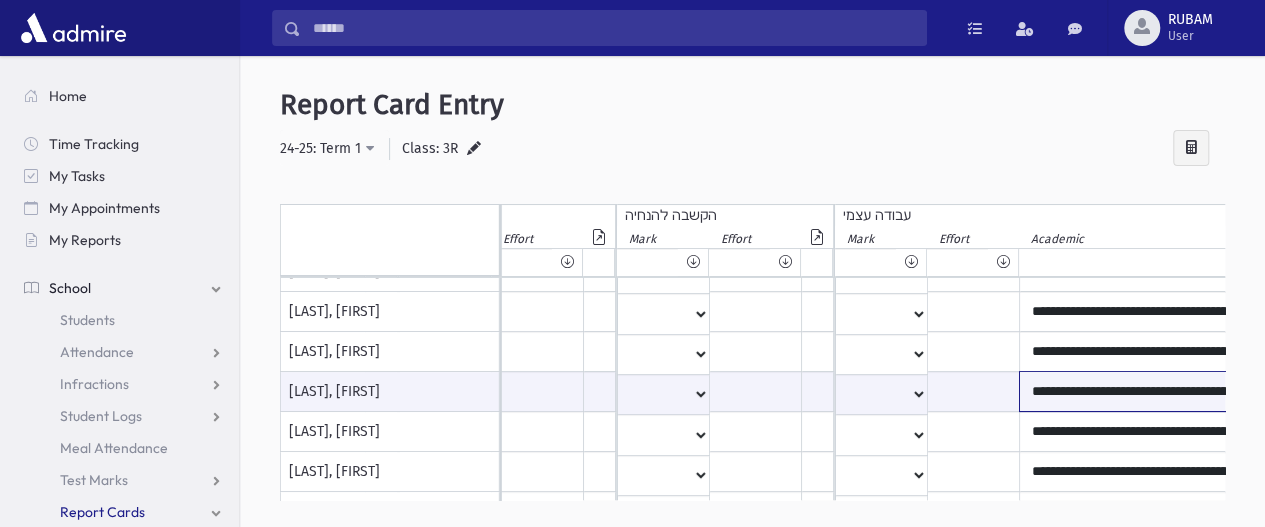 click on "**********" at bounding box center [1250, 391] 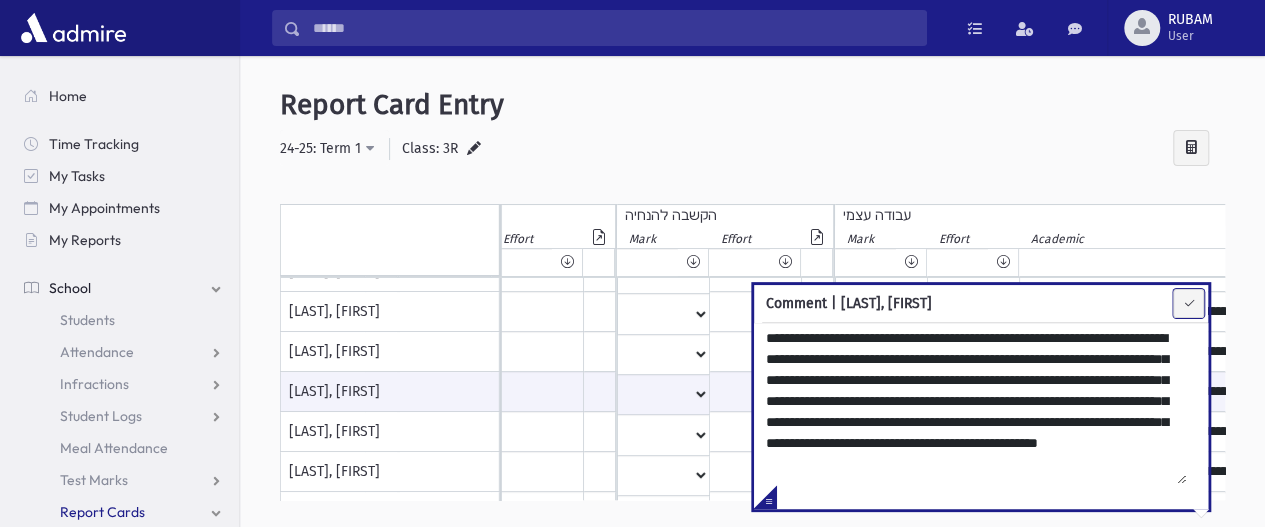 click at bounding box center [1188, 303] 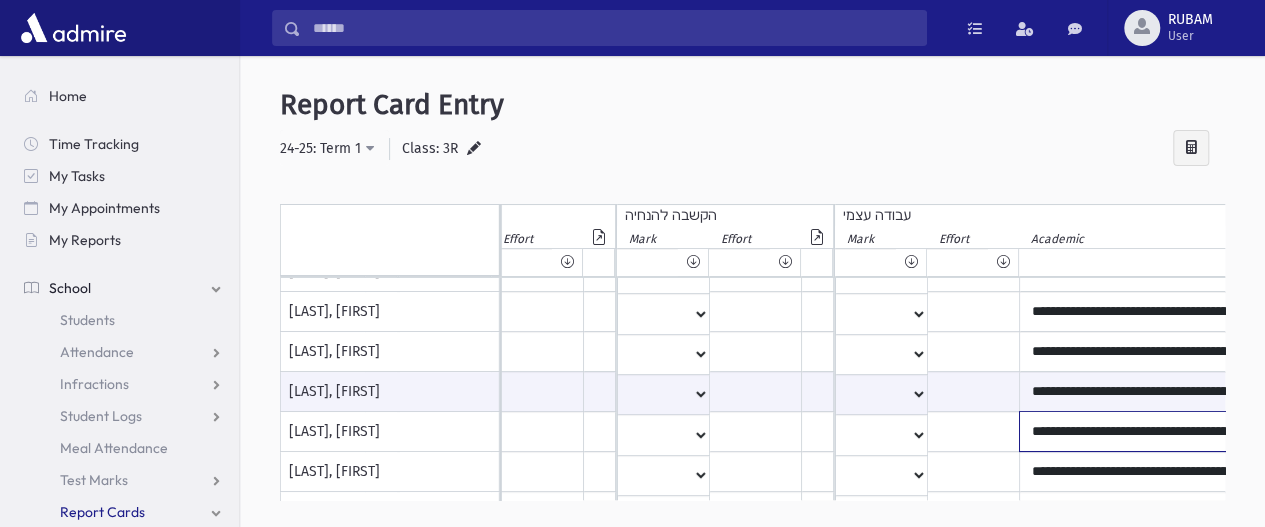 click on "**********" at bounding box center [1250, -8] 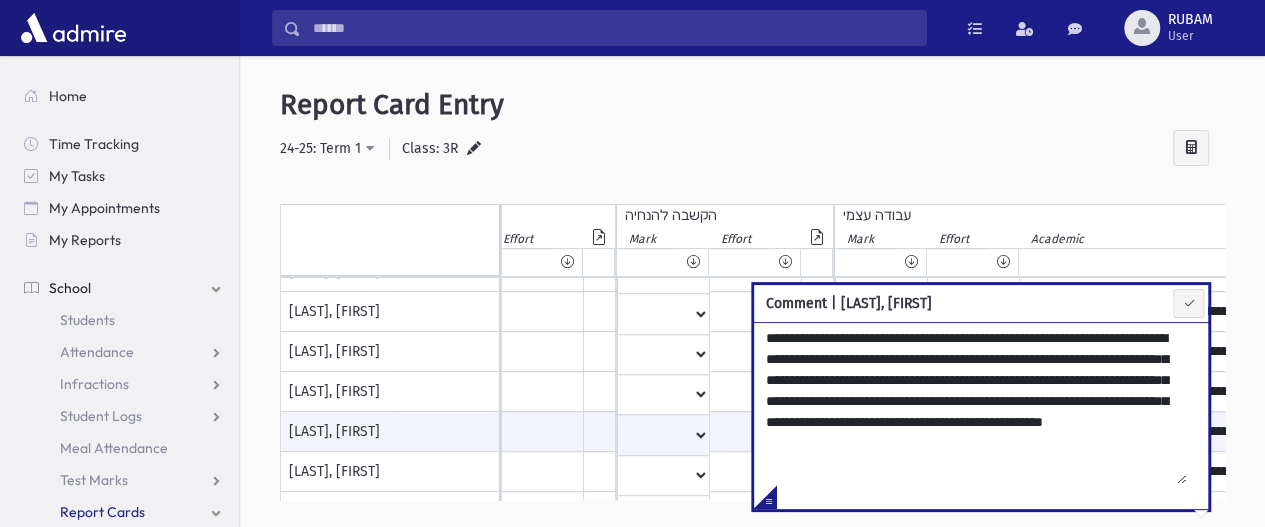 click on "**********" at bounding box center [752, 329] 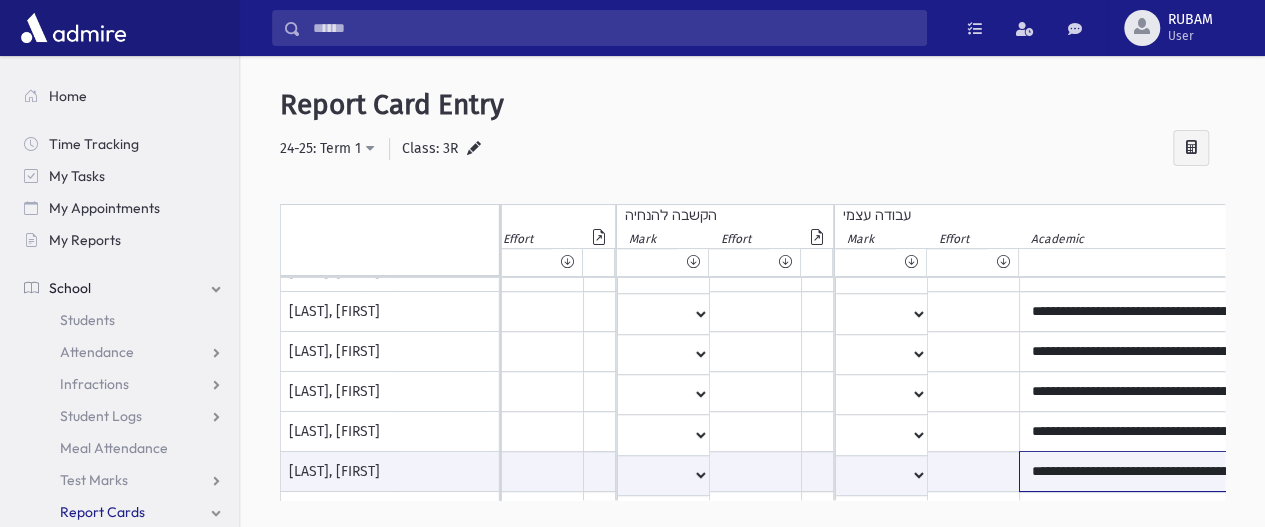 click on "**********" at bounding box center [1250, 471] 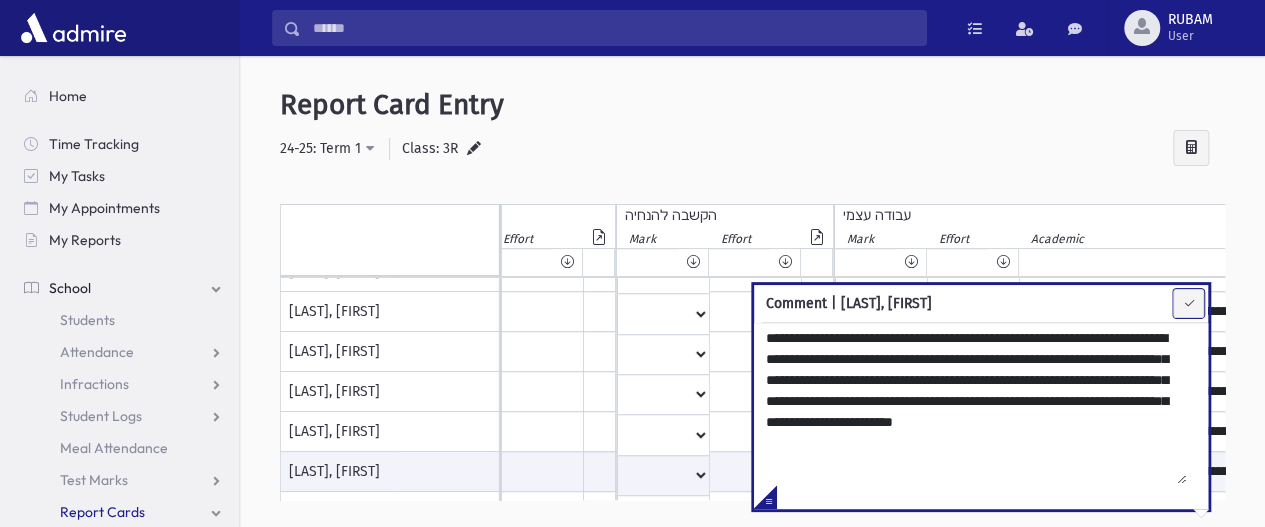 click at bounding box center [1188, 303] 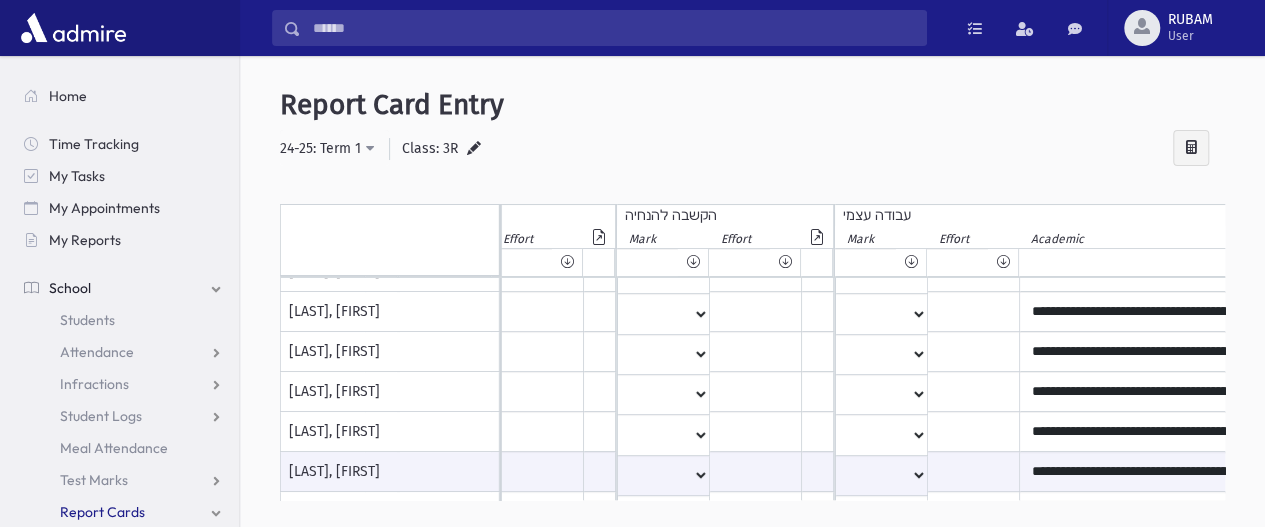 scroll, scrollTop: 346, scrollLeft: 2936, axis: both 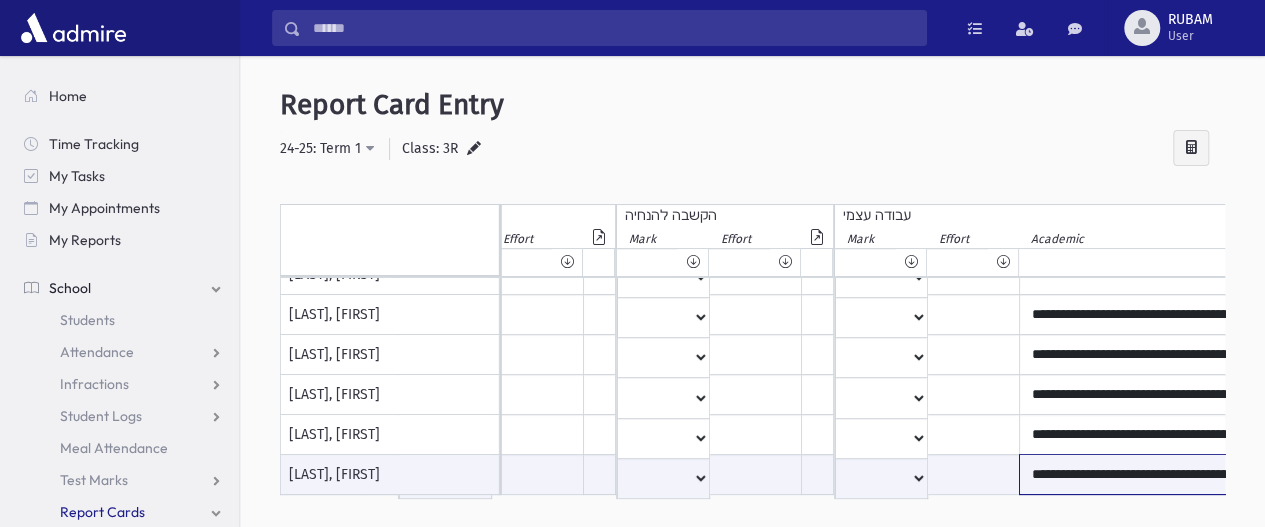 click on "**********" at bounding box center (1250, 474) 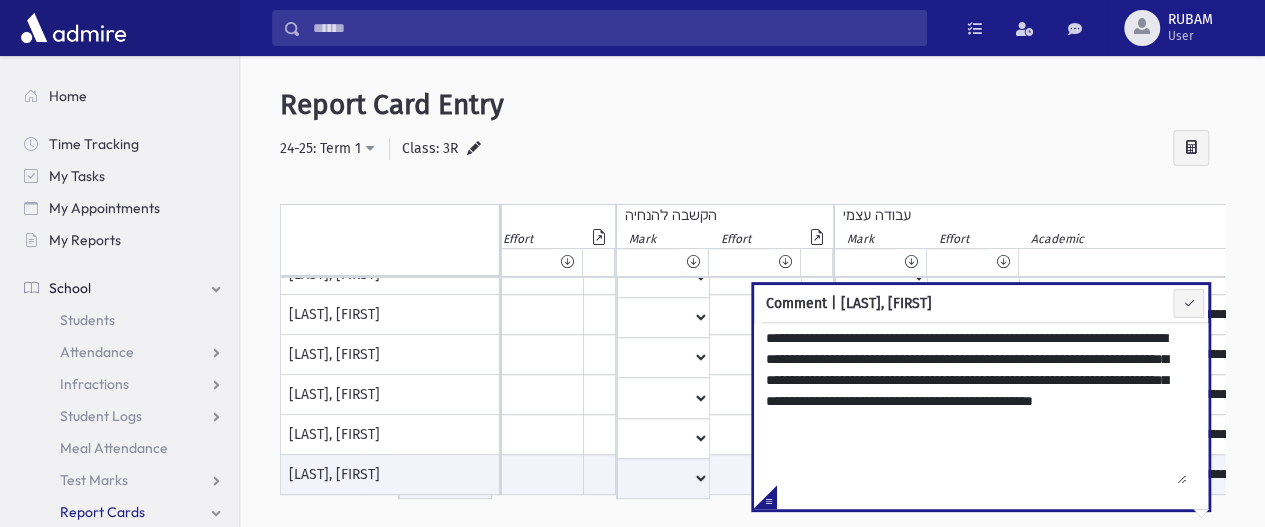 click at bounding box center (752, 512) 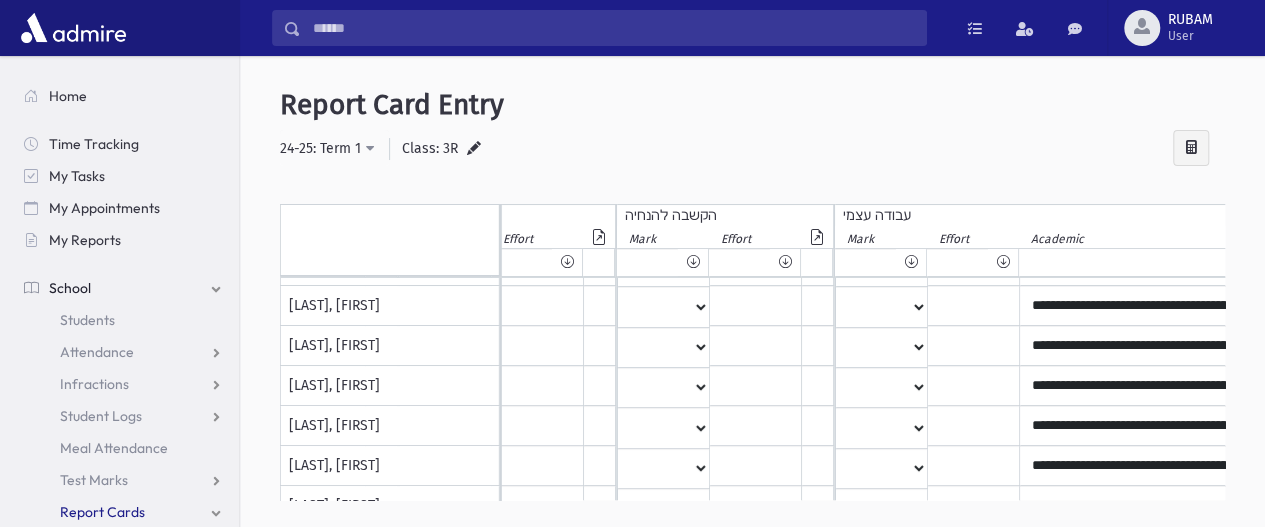 scroll, scrollTop: 0, scrollLeft: 2966, axis: horizontal 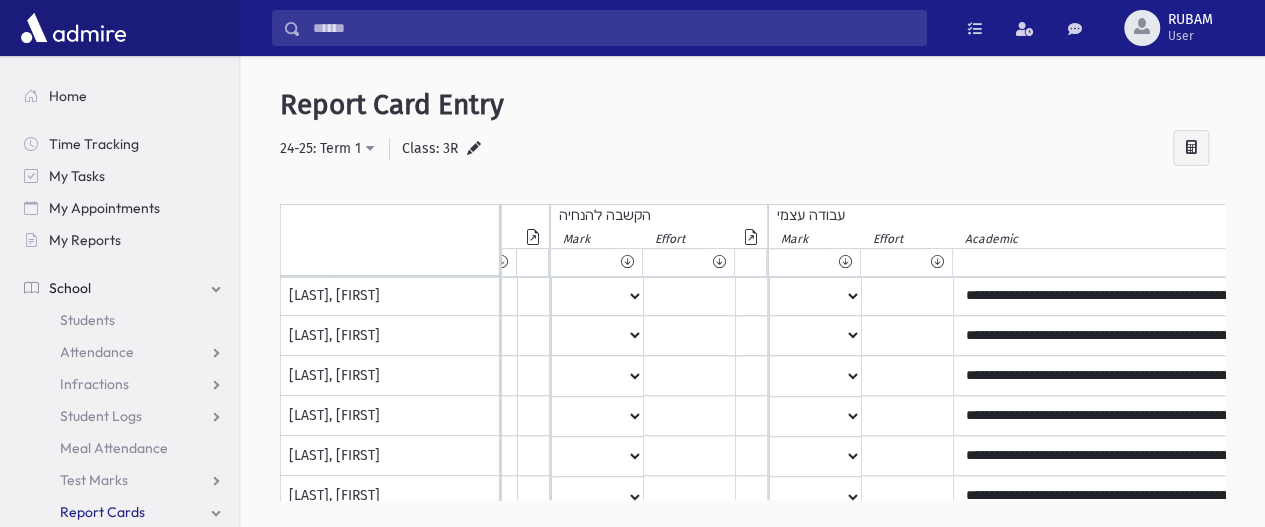 click on "[LAST], [FIRST] [MIDDLE]" at bounding box center [390, 296] 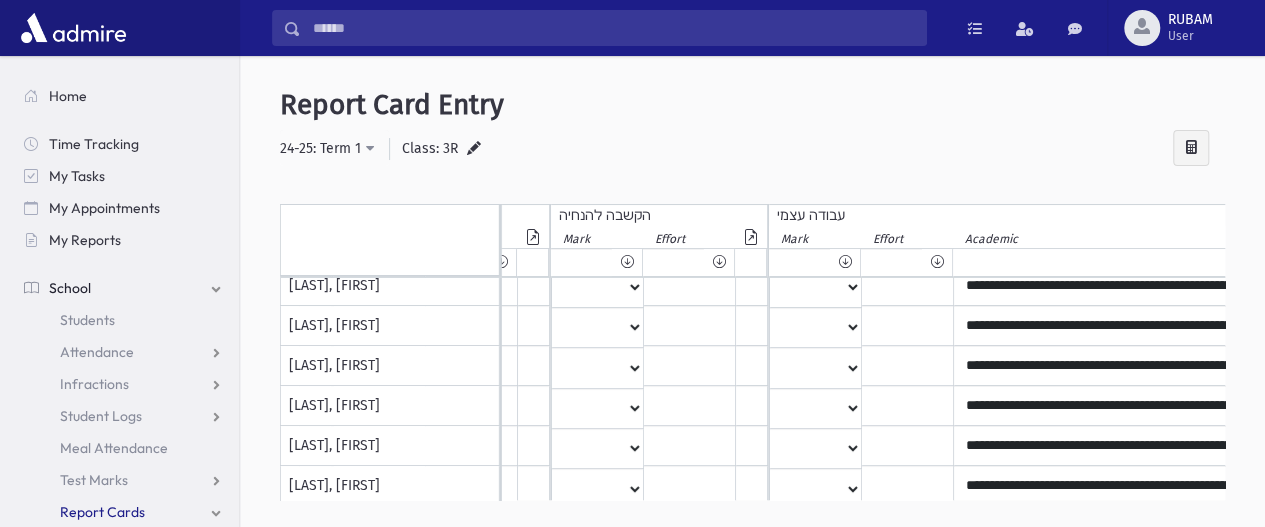 scroll, scrollTop: 172, scrollLeft: 3002, axis: both 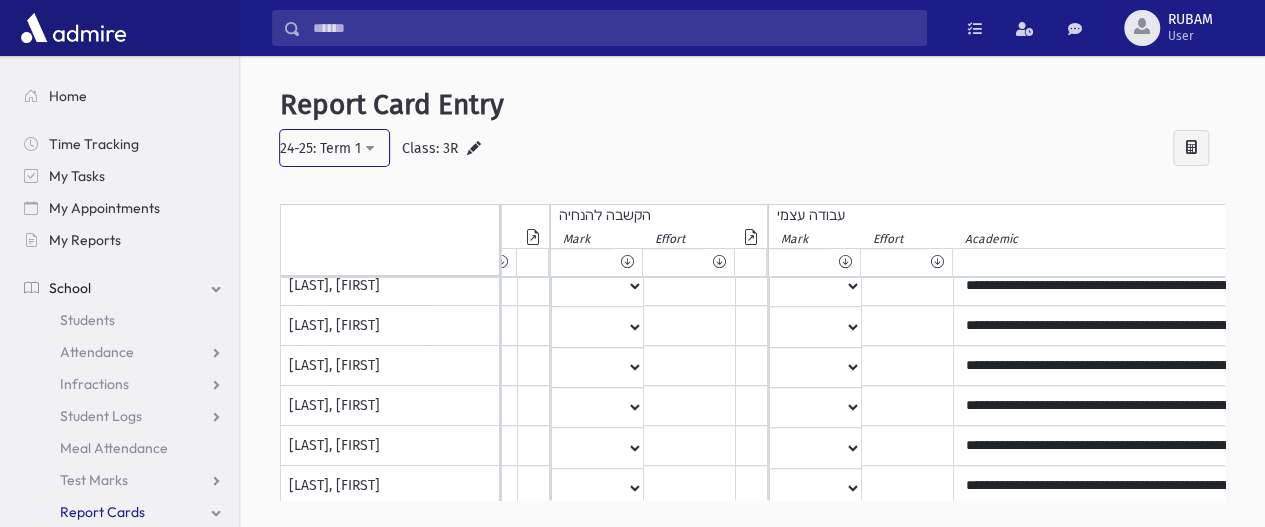 click on "24-25: Term 1" at bounding box center [334, 148] 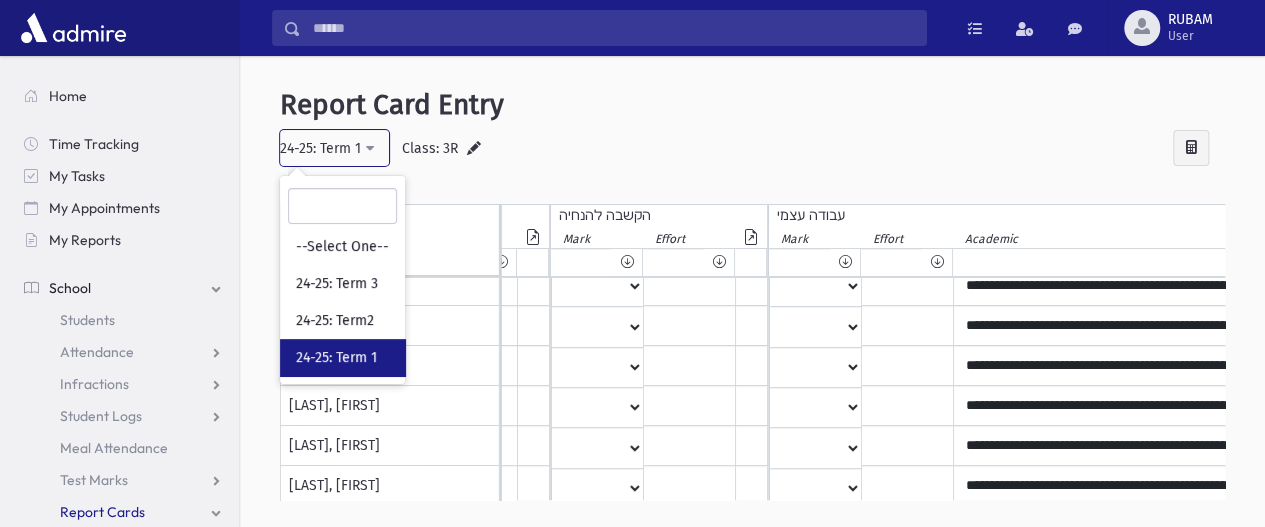 click on "24-25: Term 1" at bounding box center (334, 148) 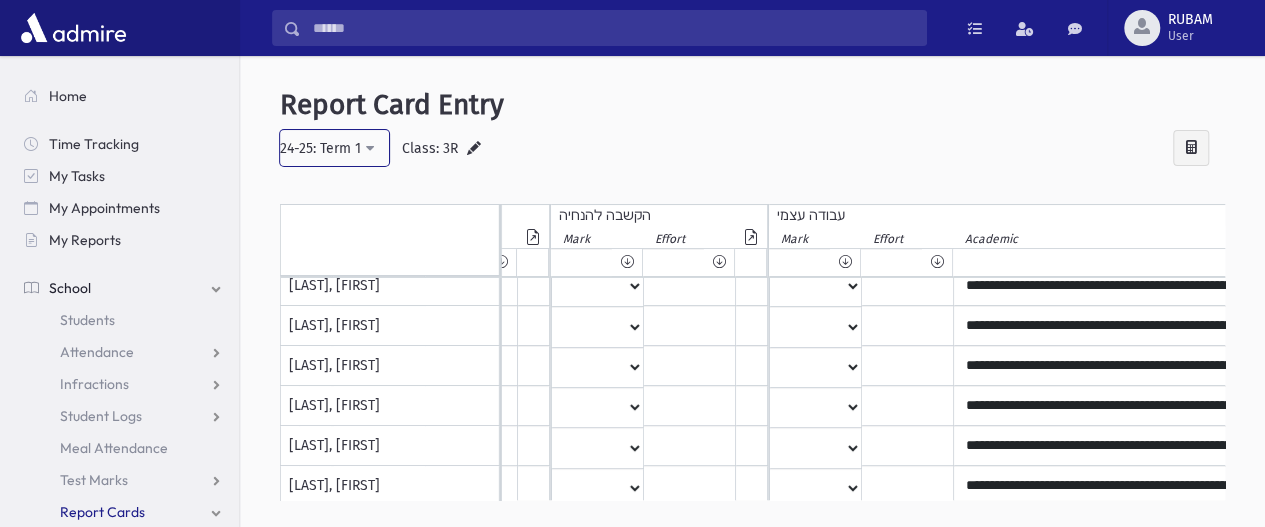 click on "24-25: Term 1" at bounding box center (334, 148) 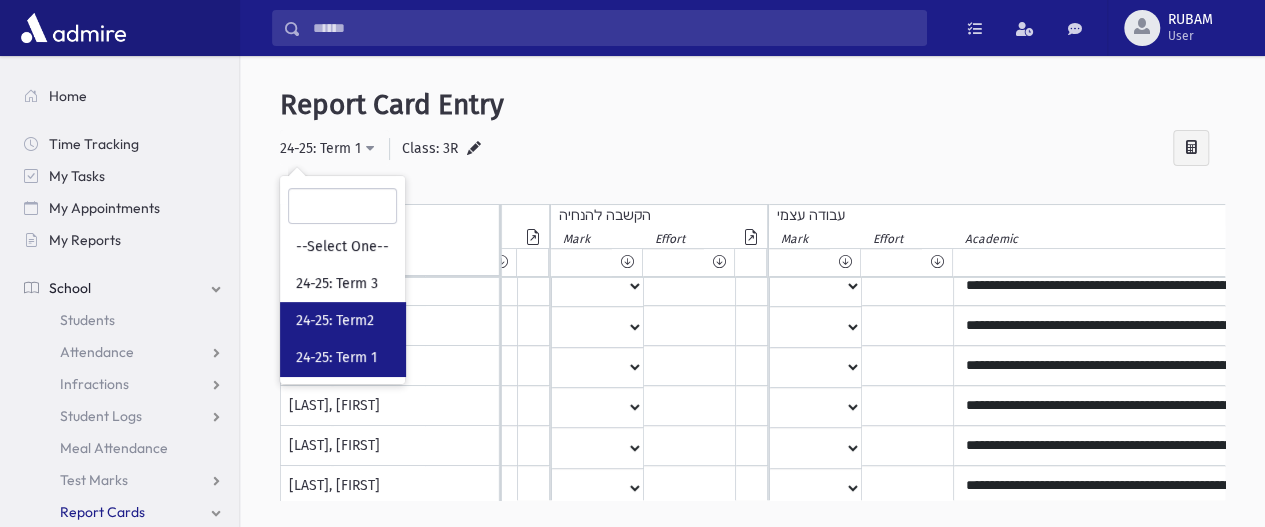 click on "24-25: Term2" at bounding box center [342, 320] 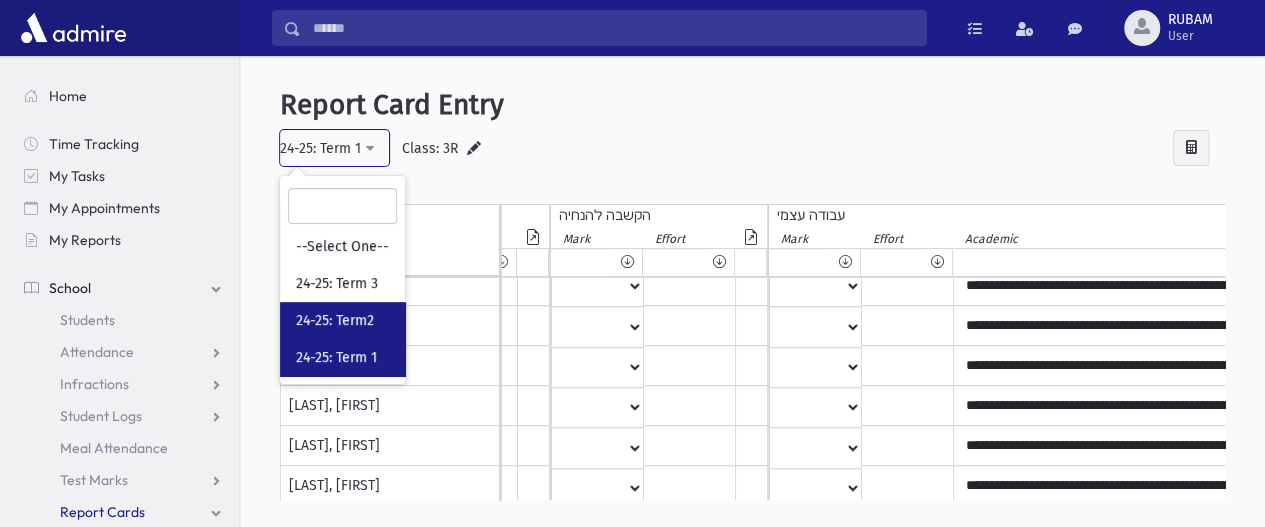 select on "*" 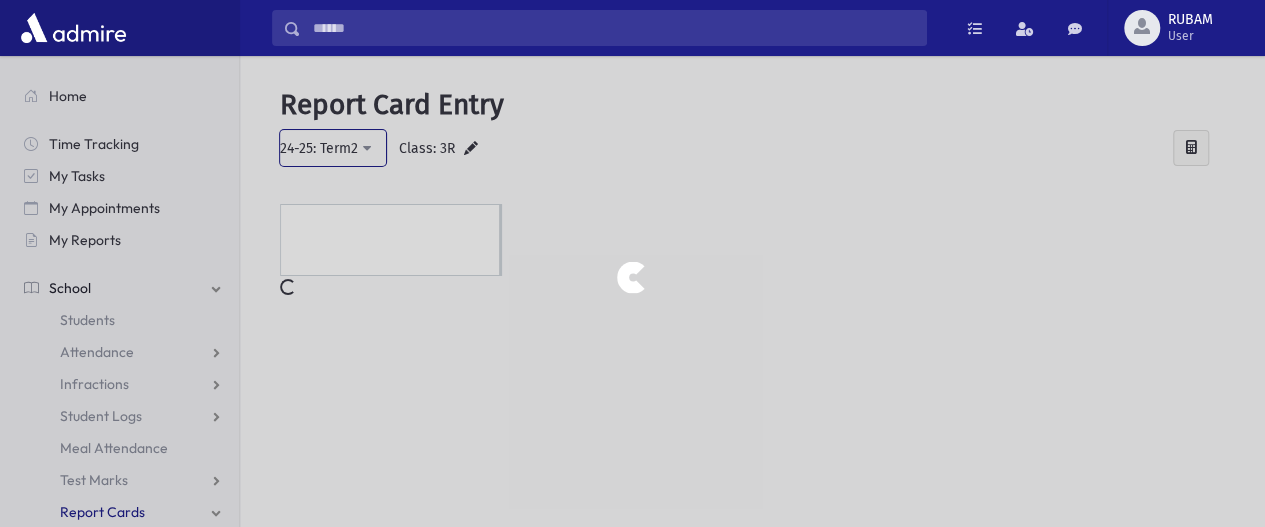 scroll, scrollTop: 0, scrollLeft: 0, axis: both 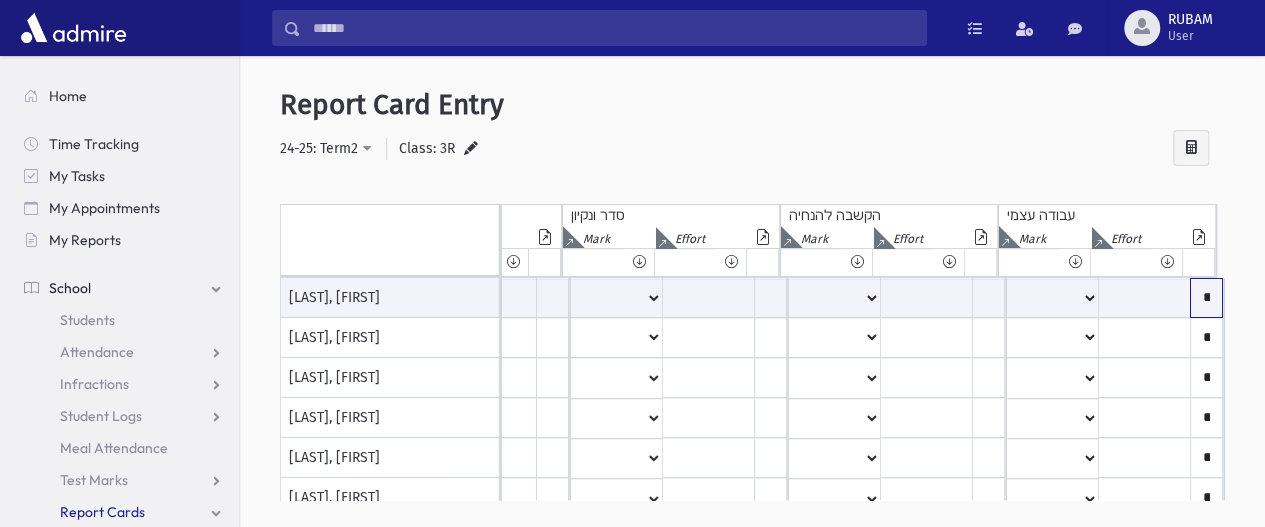click on "**********" at bounding box center (-2064, 298) 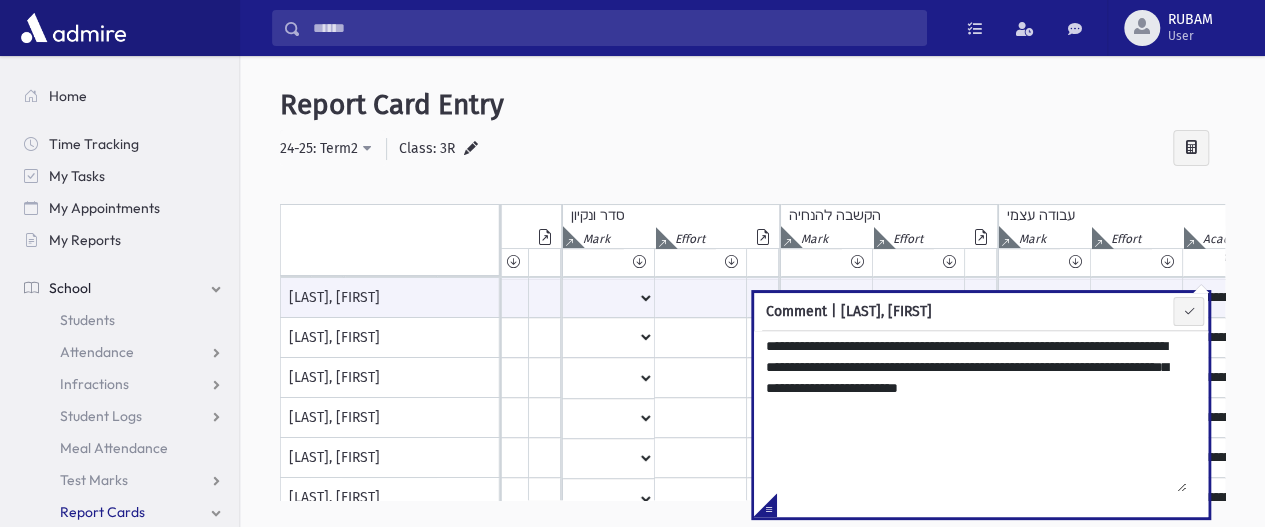 scroll, scrollTop: 147, scrollLeft: 2773, axis: both 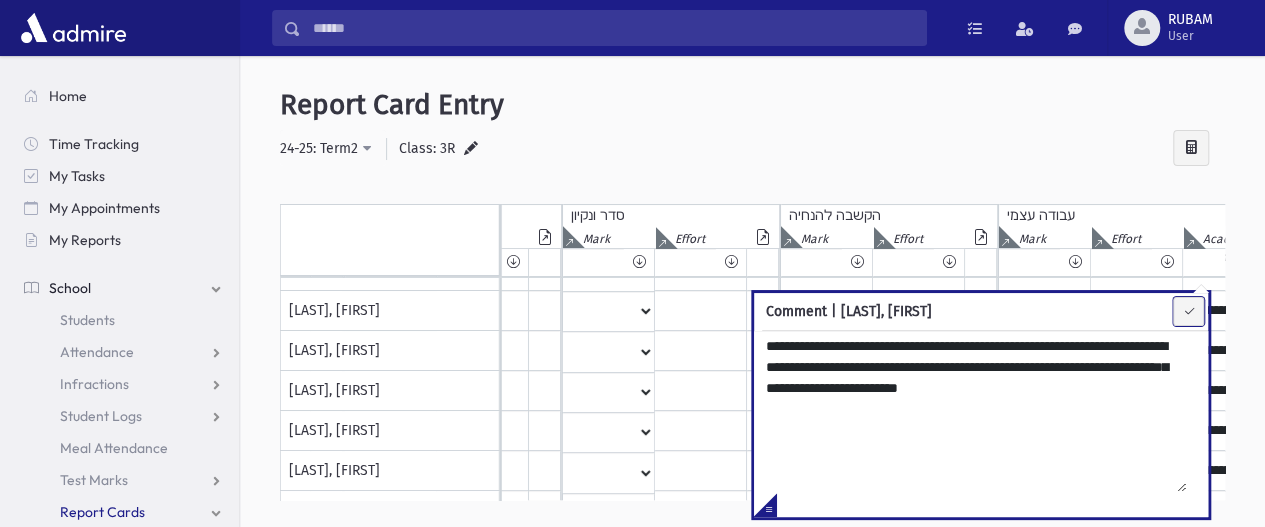 click at bounding box center [1188, 311] 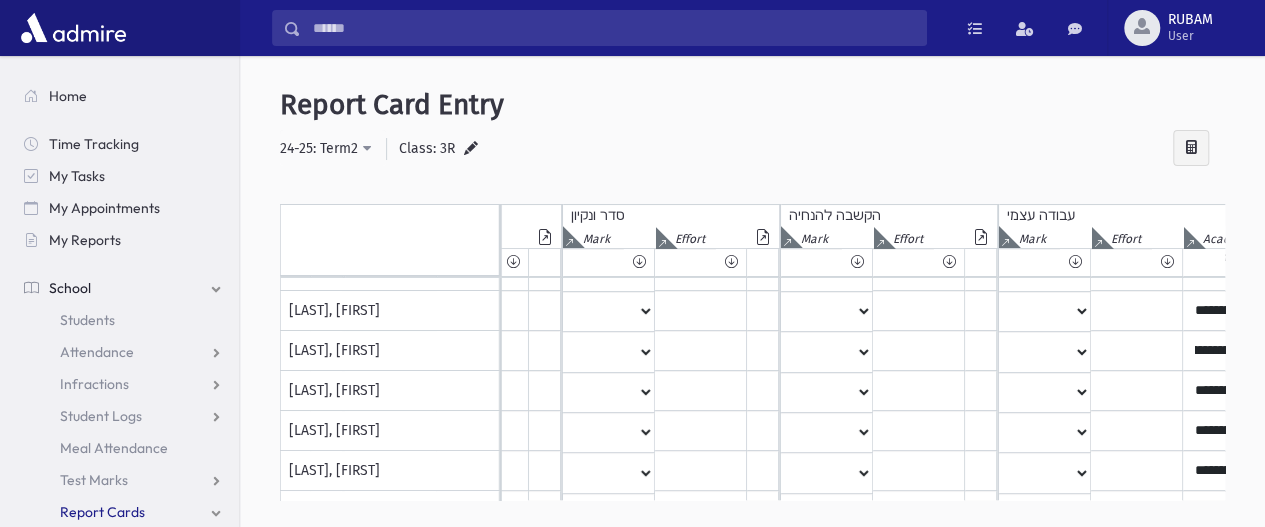 scroll, scrollTop: 0, scrollLeft: 0, axis: both 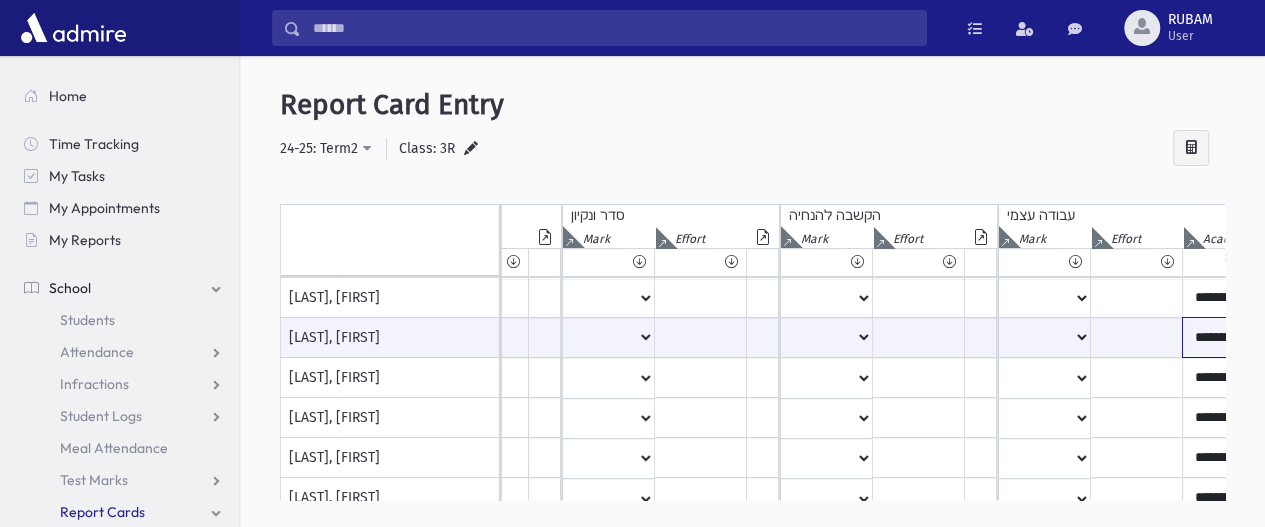 click on "**********" at bounding box center (1413, 337) 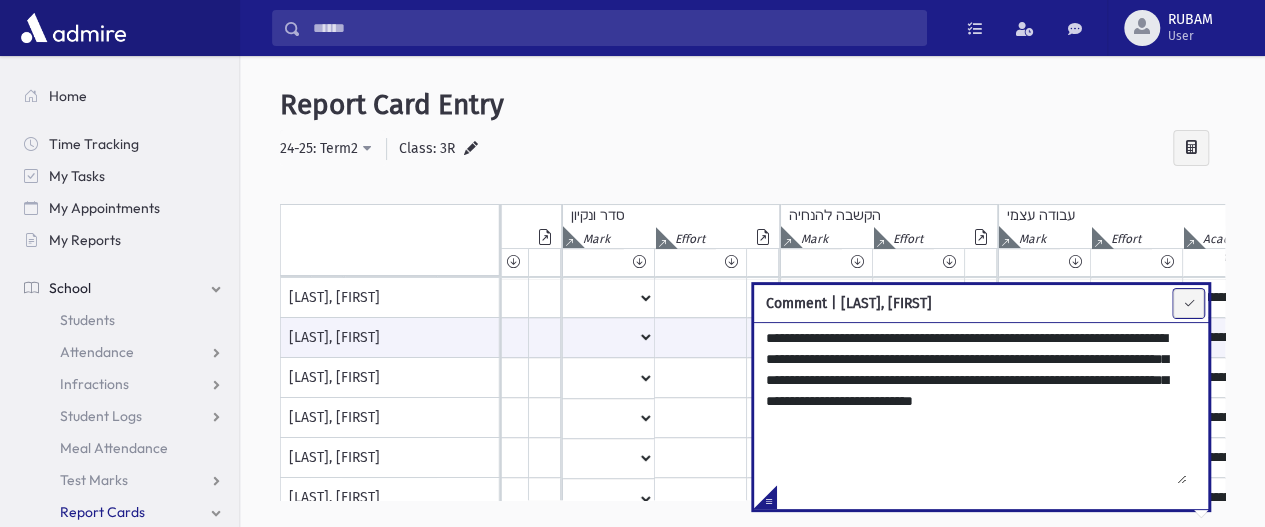 click at bounding box center (1188, 303) 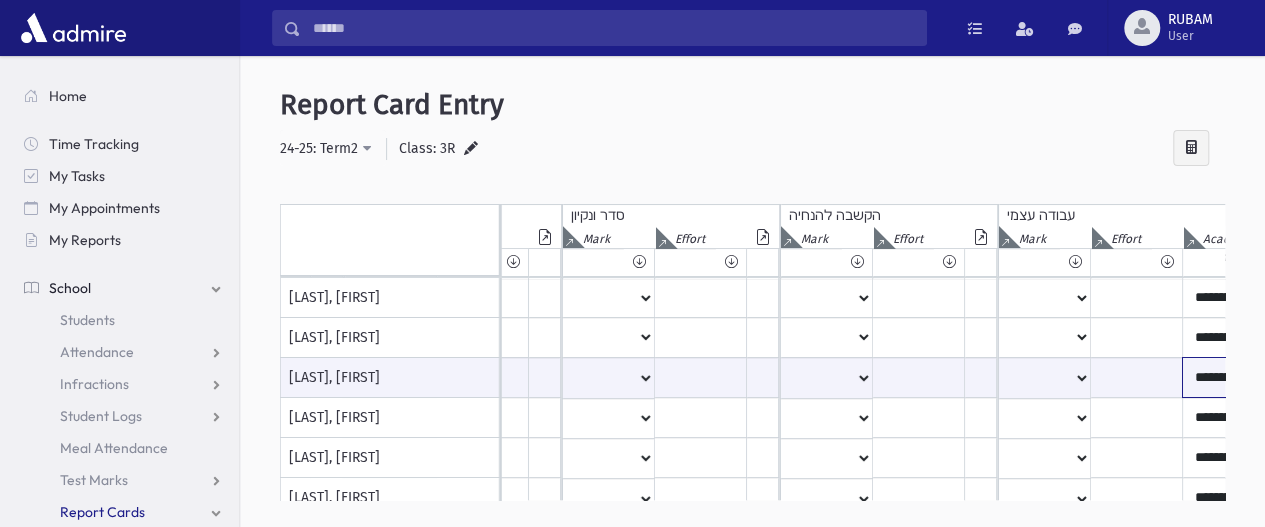 click on "**********" at bounding box center [1413, 377] 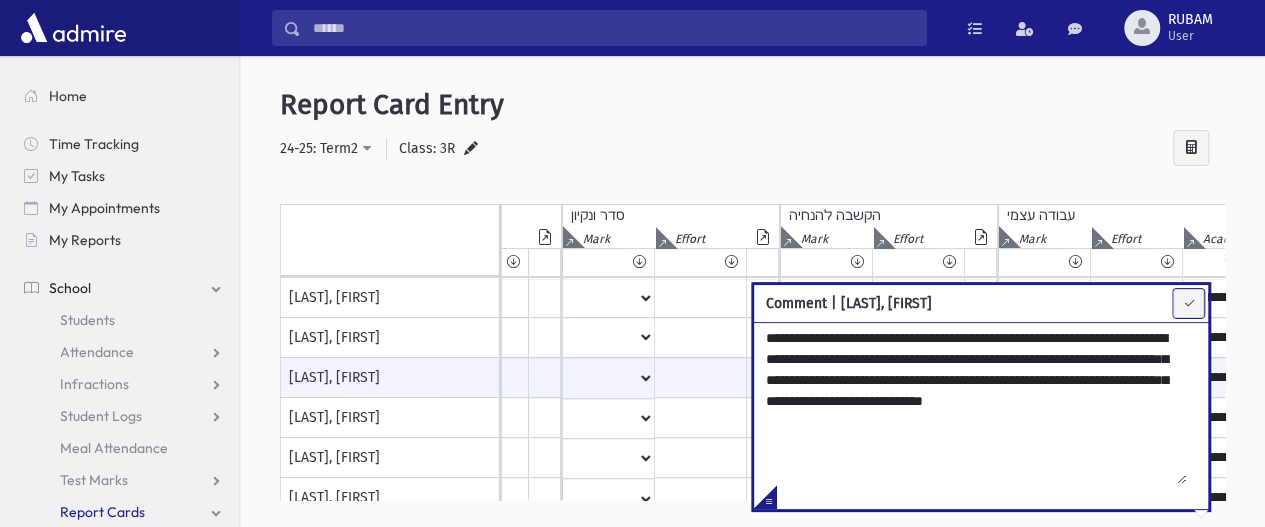 click at bounding box center [1188, 303] 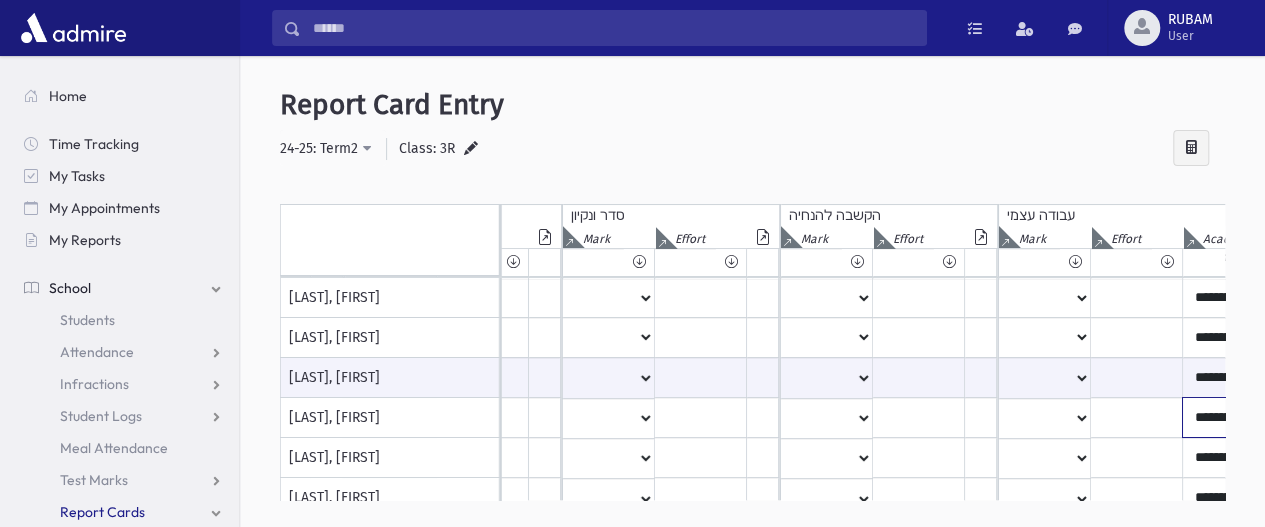 click on "**********" at bounding box center (1413, 298) 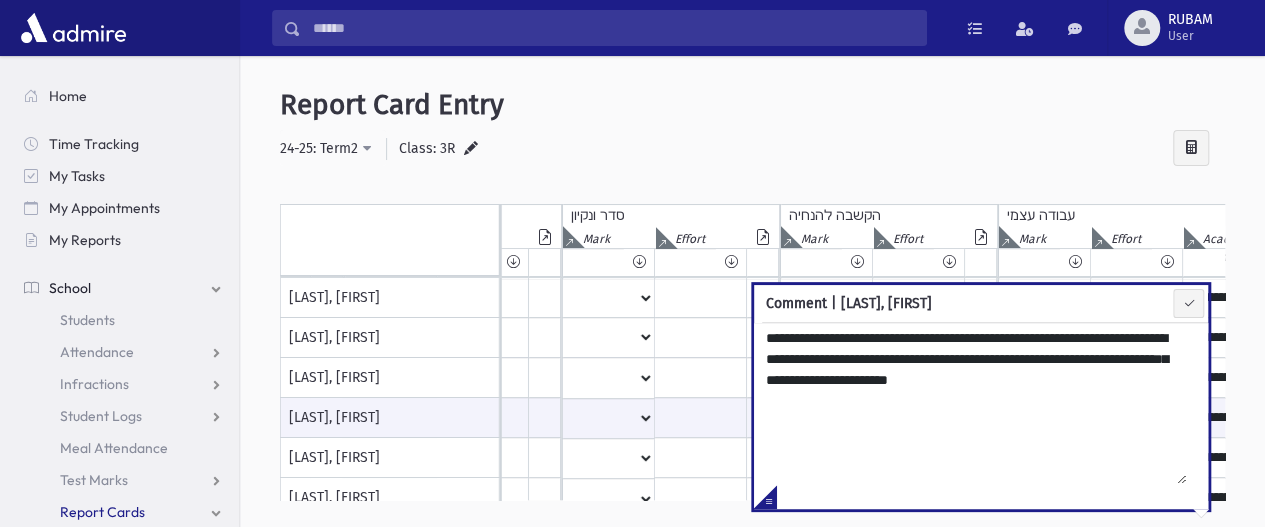 click on "**********" at bounding box center (752, 306) 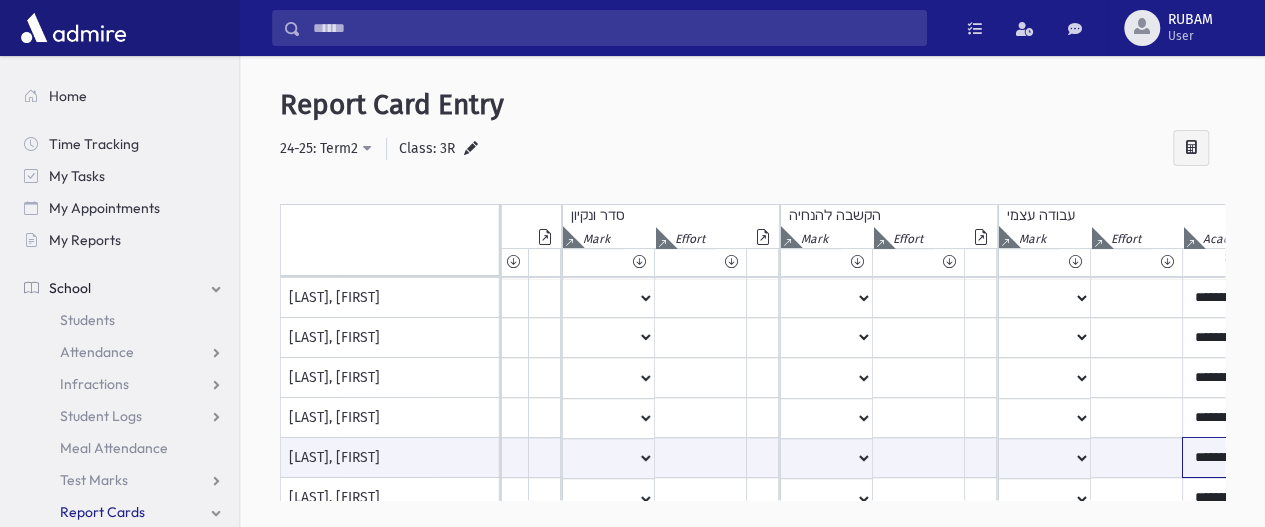 click on "**********" at bounding box center [1413, 457] 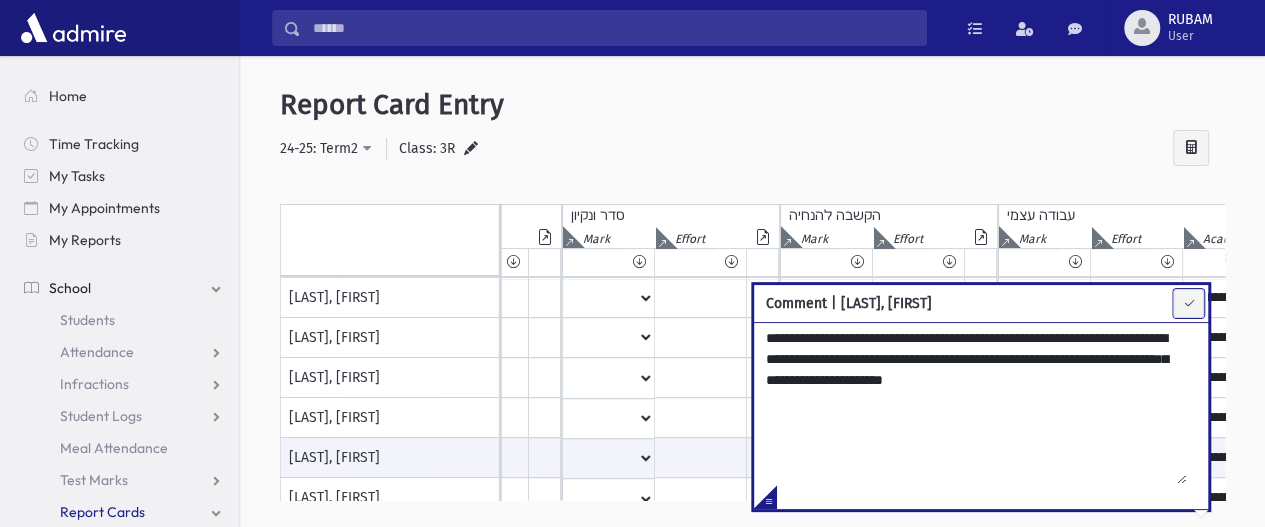 click at bounding box center [1188, 303] 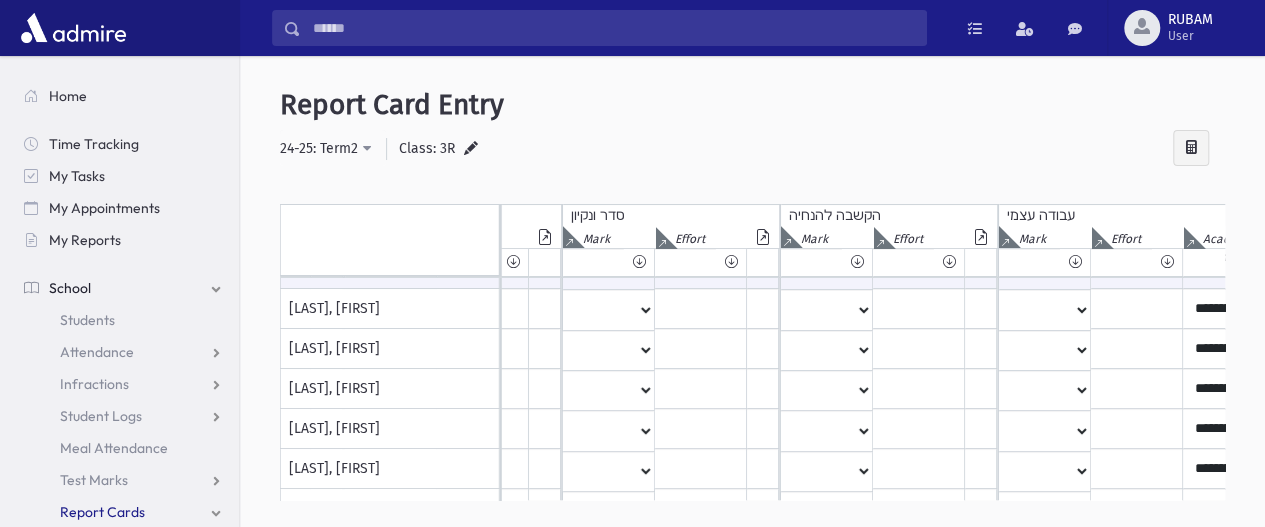 scroll, scrollTop: 191, scrollLeft: 2773, axis: both 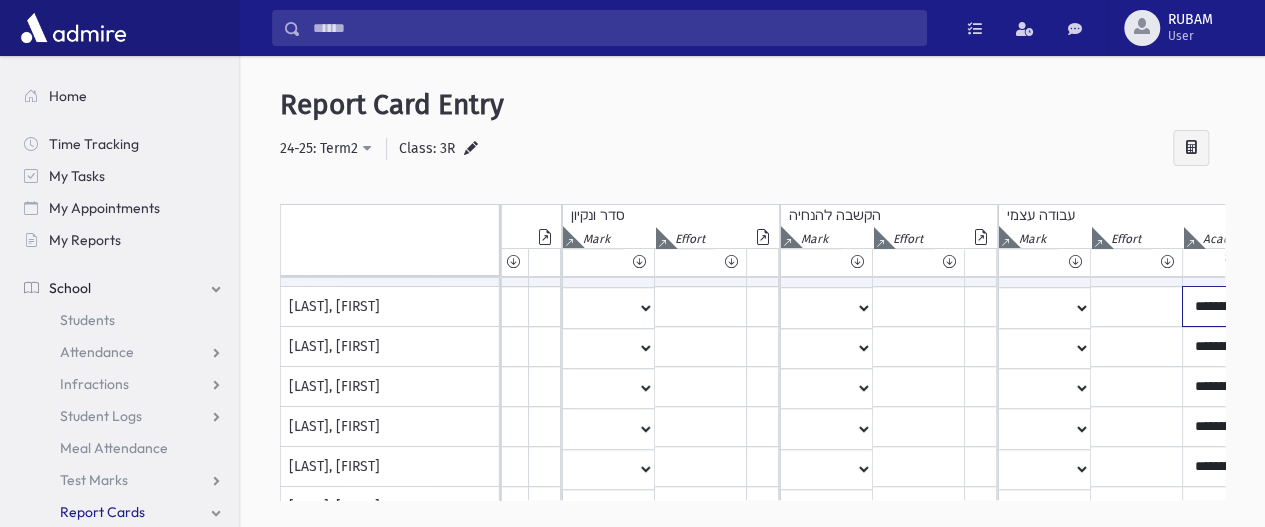 click on "**********" at bounding box center (1413, 107) 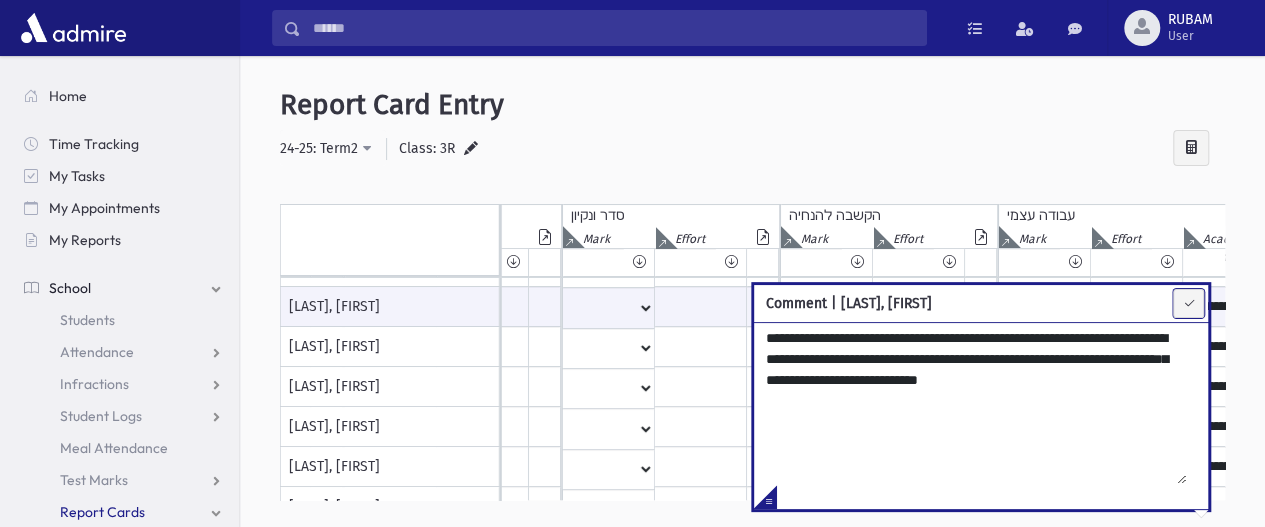 click at bounding box center (1188, 303) 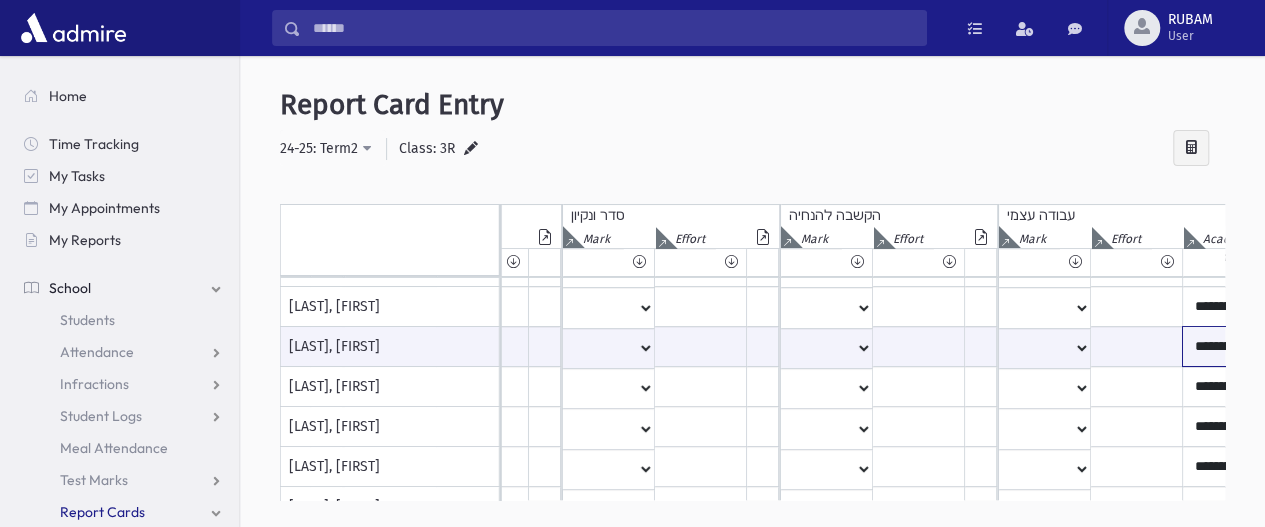 click on "**********" at bounding box center (1413, 346) 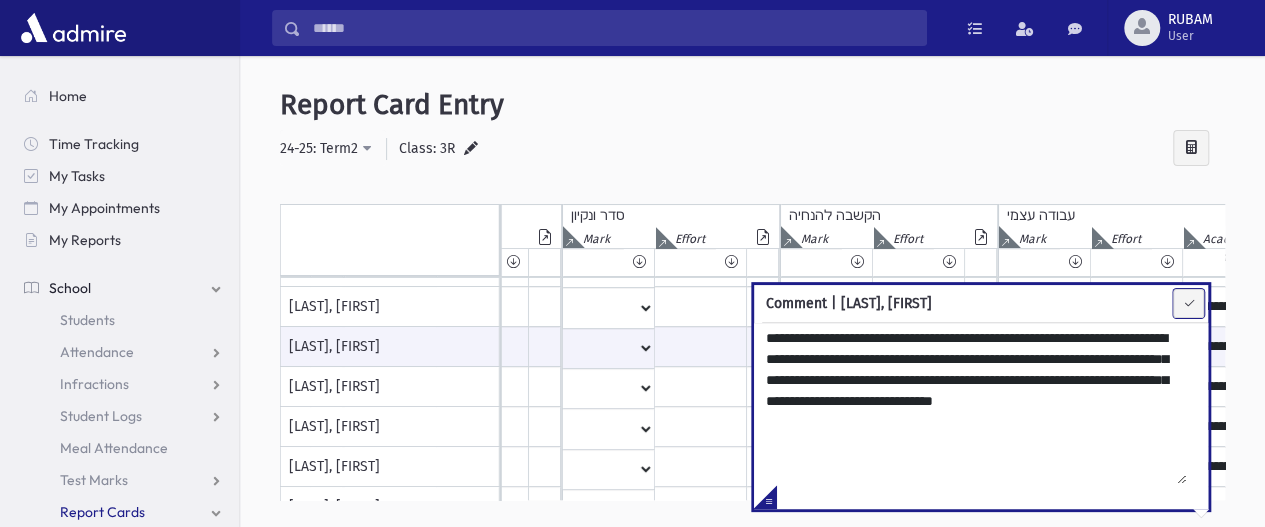 click at bounding box center (1188, 303) 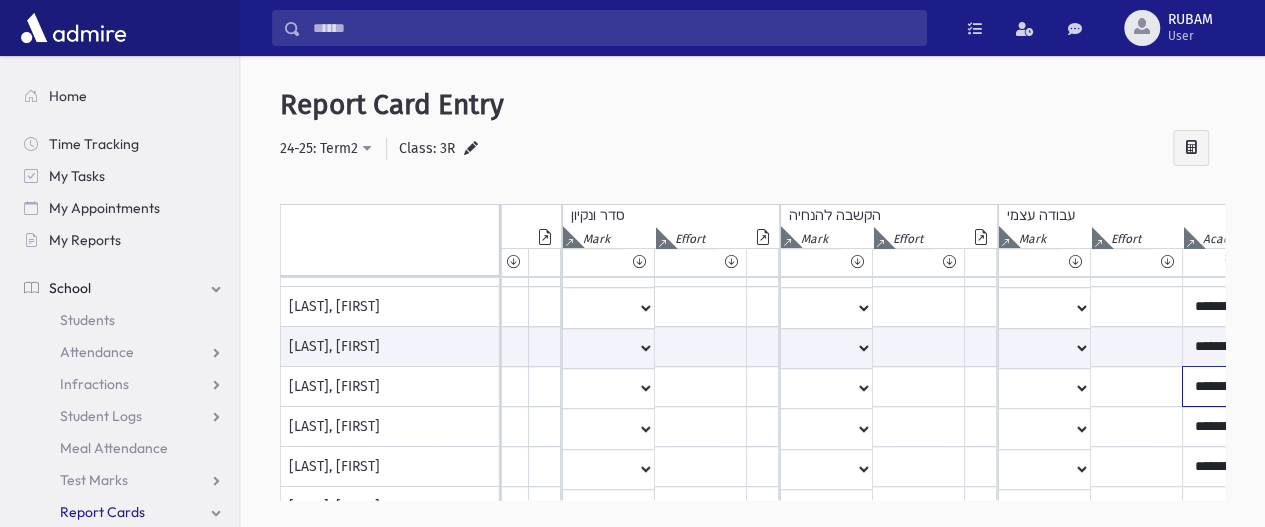 click on "**********" at bounding box center [1413, 107] 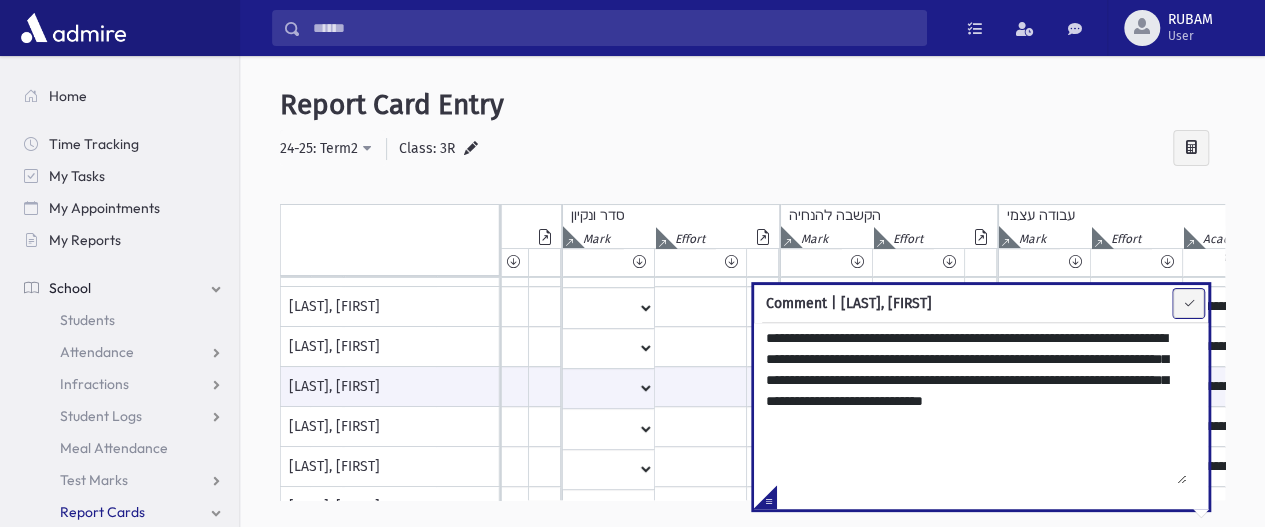 click at bounding box center (1188, 303) 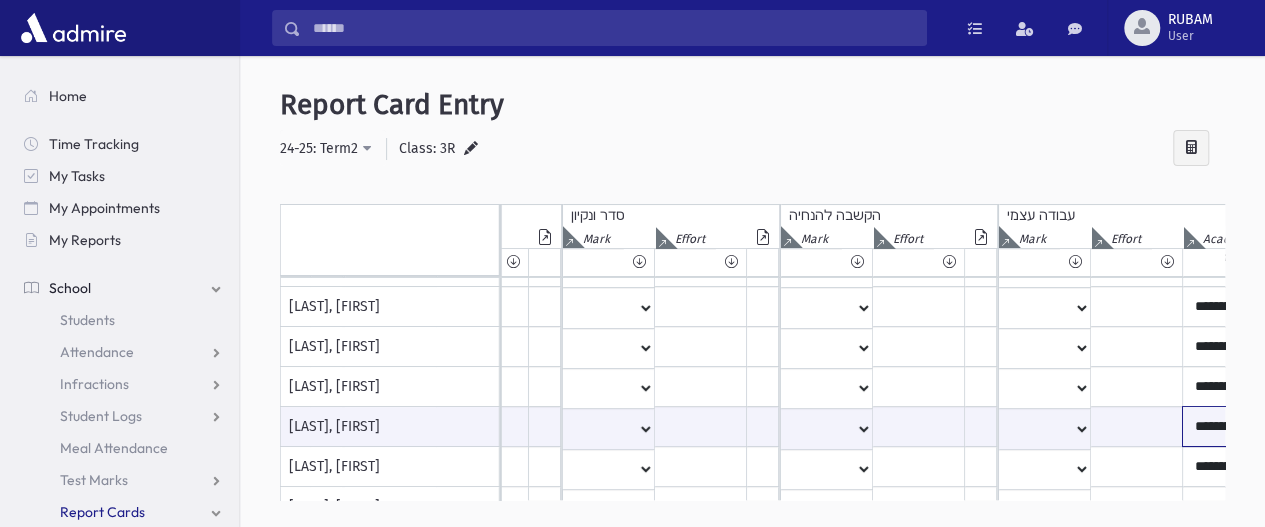 click on "**********" at bounding box center (1413, 426) 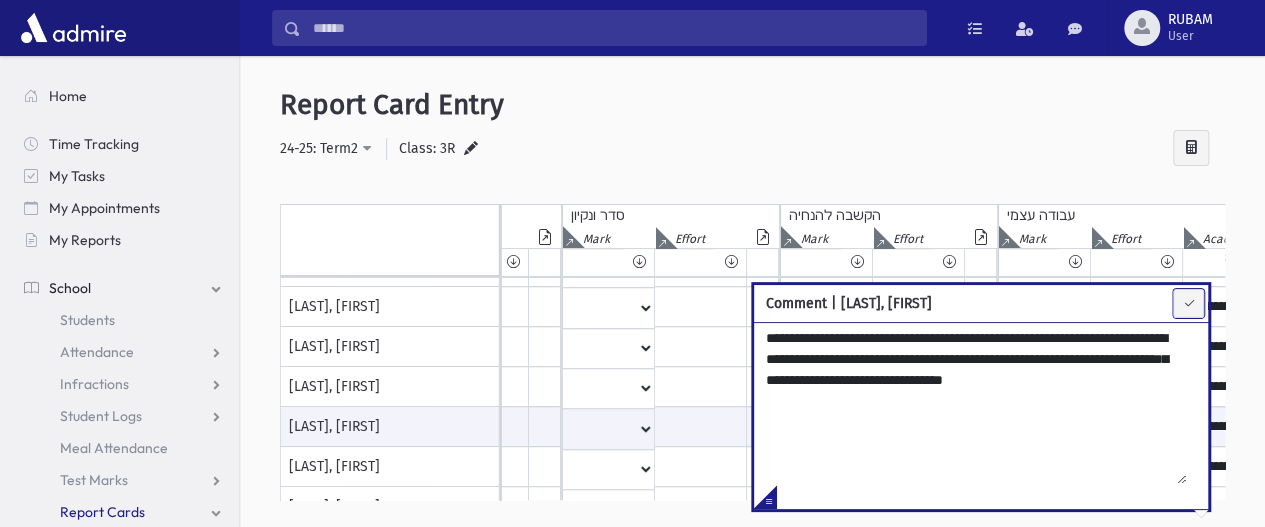 click at bounding box center [1188, 303] 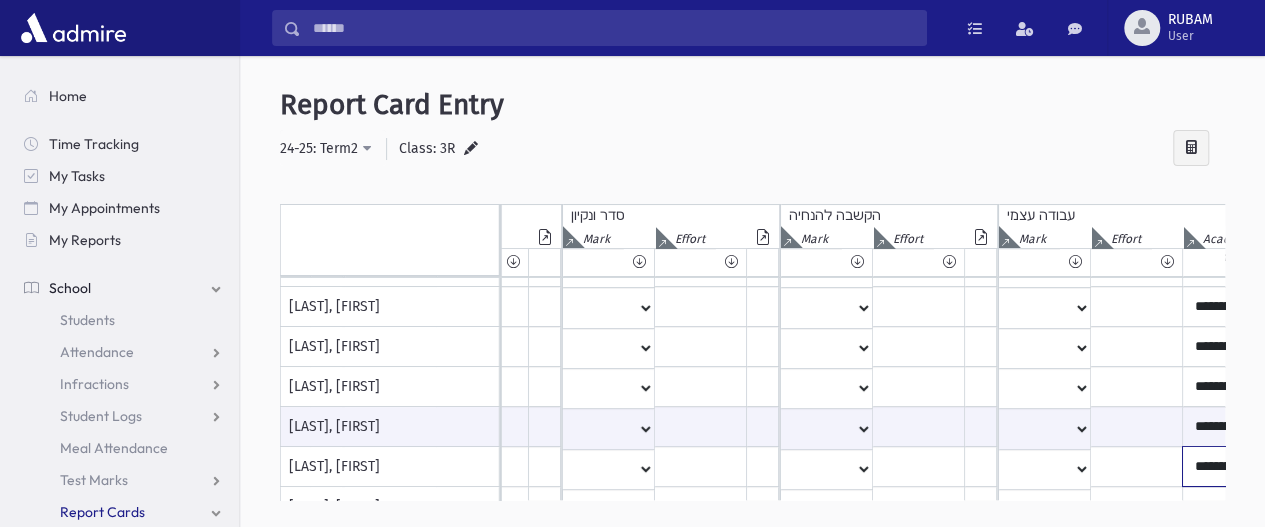 click on "**********" at bounding box center [1413, 107] 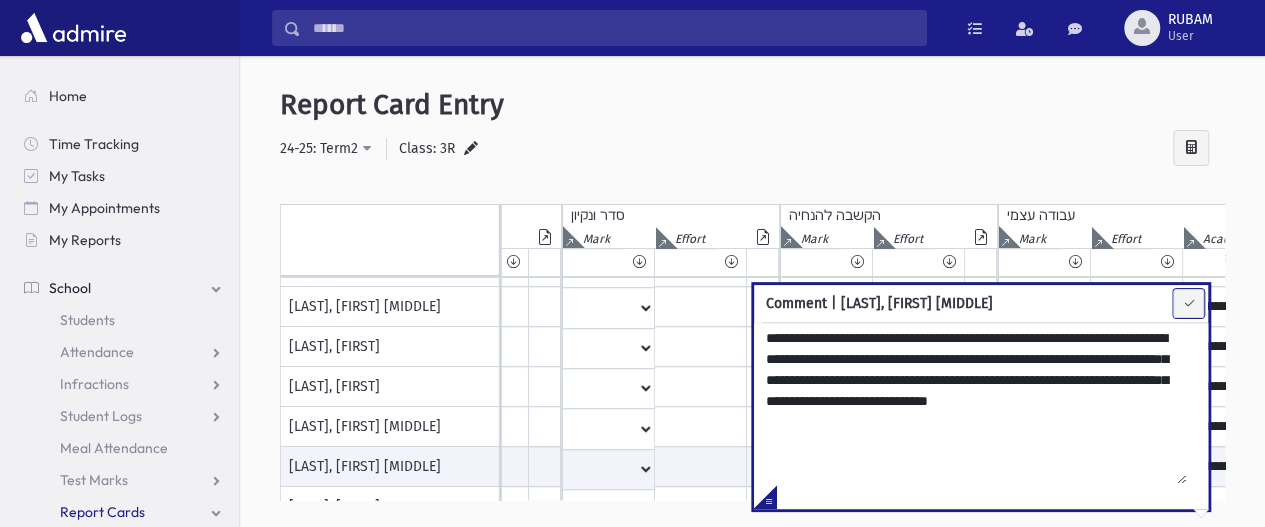 click at bounding box center [1188, 303] 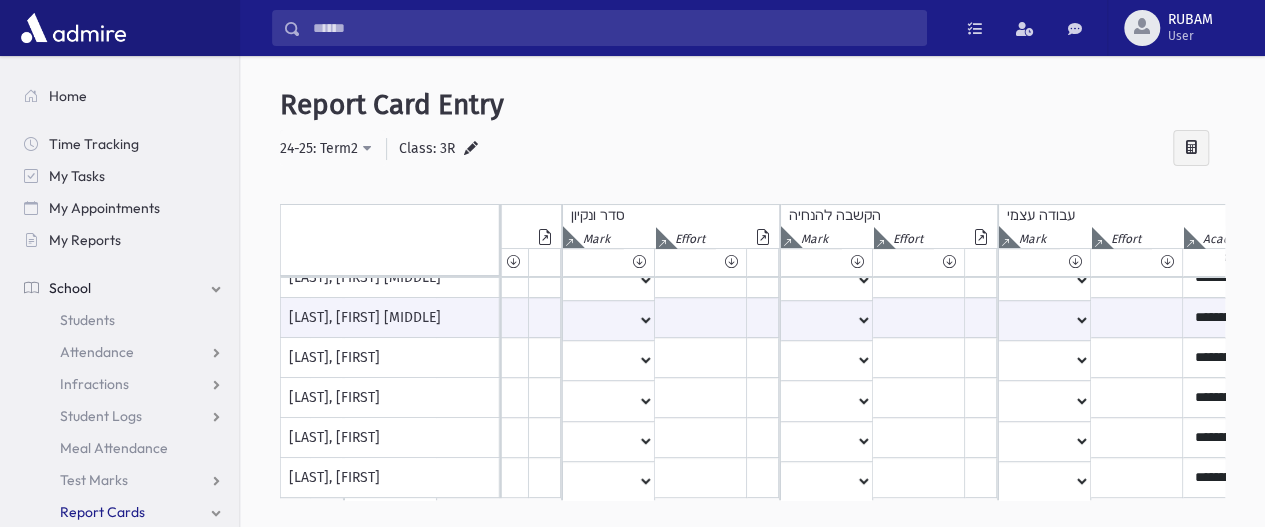 scroll, scrollTop: 346, scrollLeft: 2773, axis: both 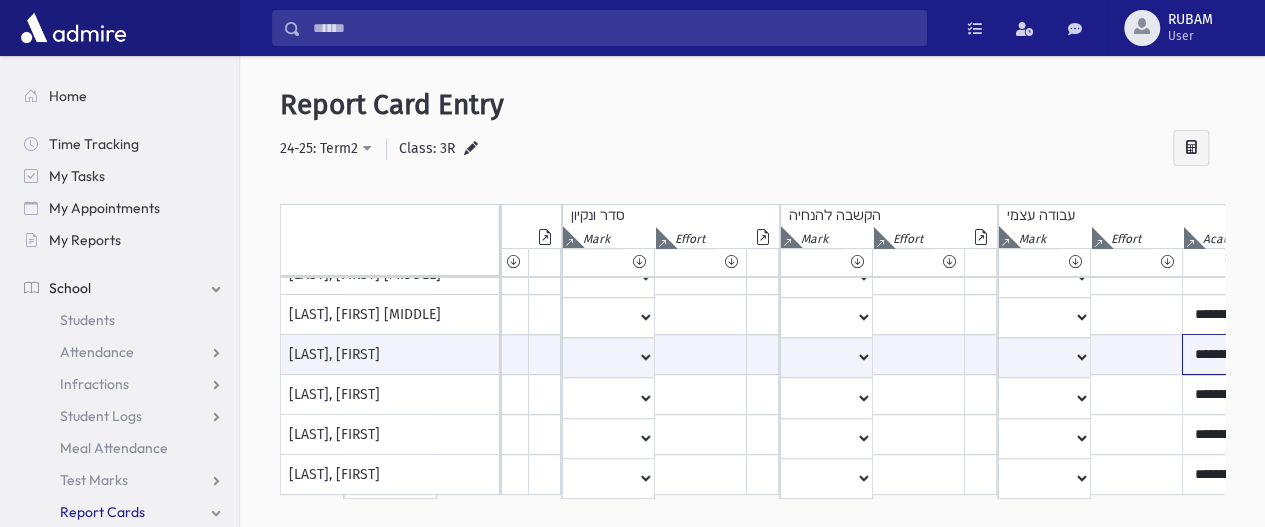 click on "**********" at bounding box center [1413, 354] 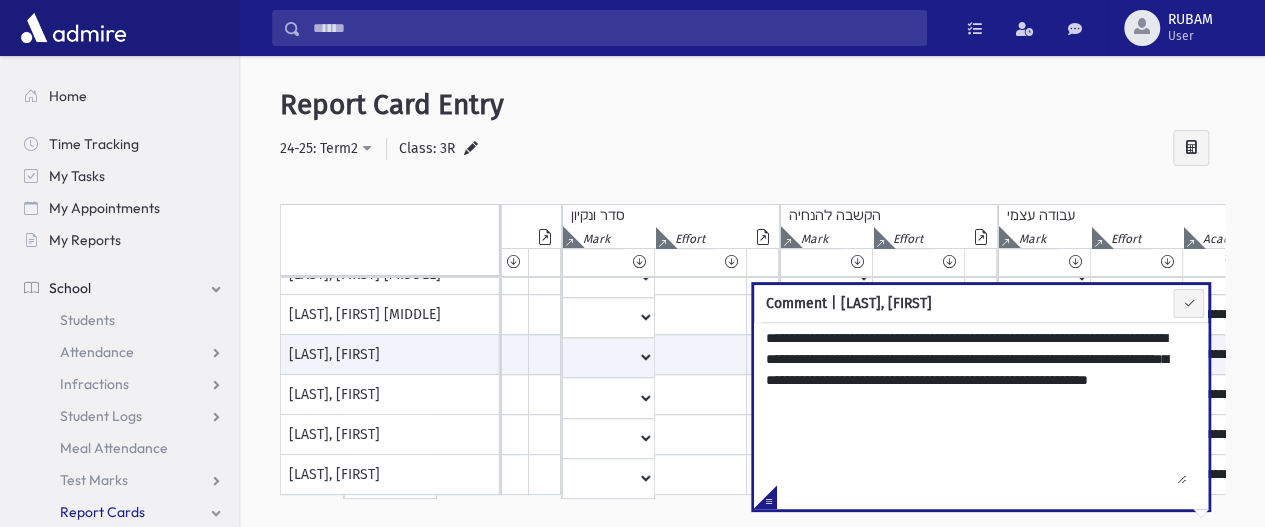click on "**********" at bounding box center (981, 416) 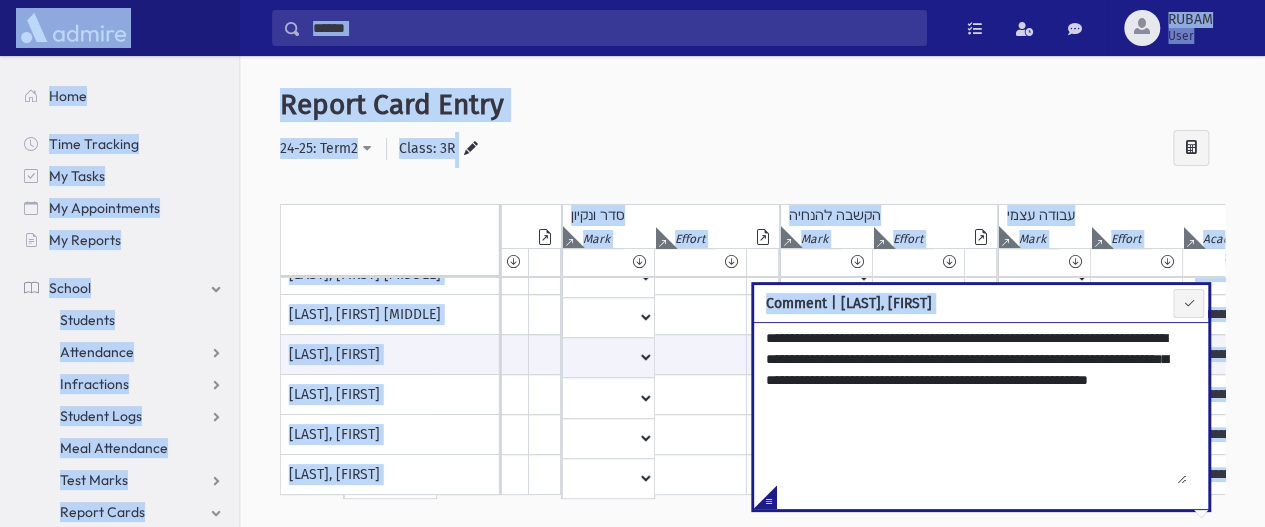 click on "**********" at bounding box center (970, 403) 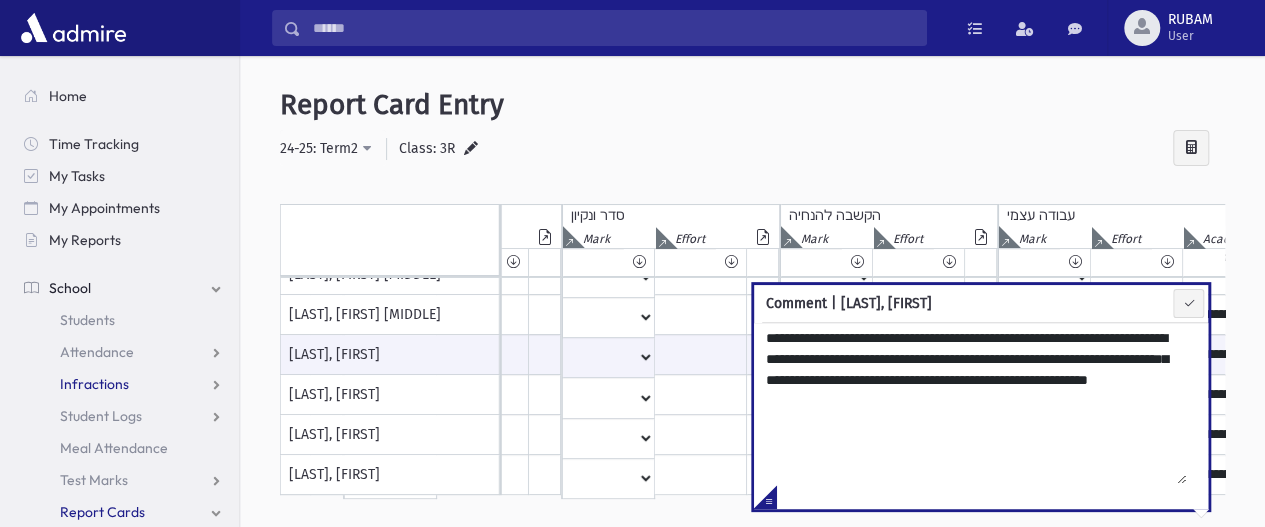 click on "Infractions" at bounding box center [123, 384] 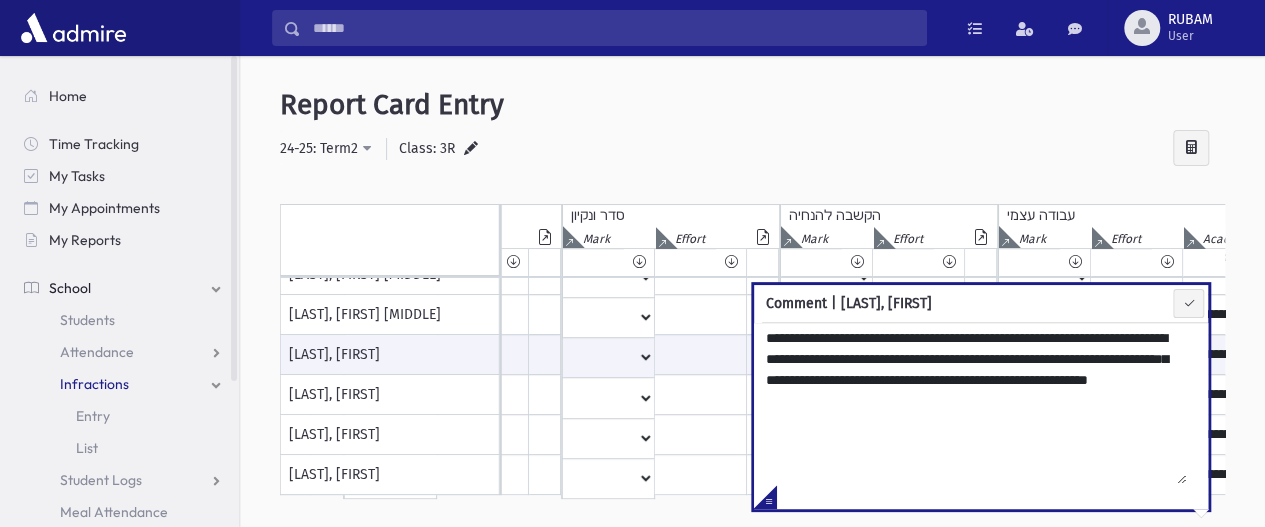 click on "Infractions" at bounding box center [123, 384] 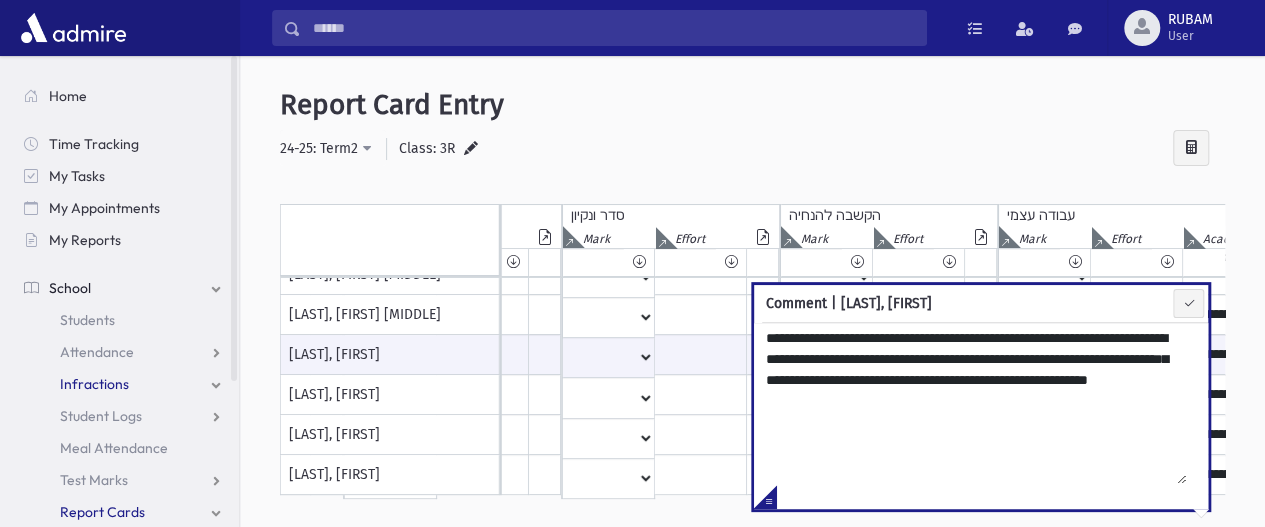 click on "Infractions" at bounding box center (123, 384) 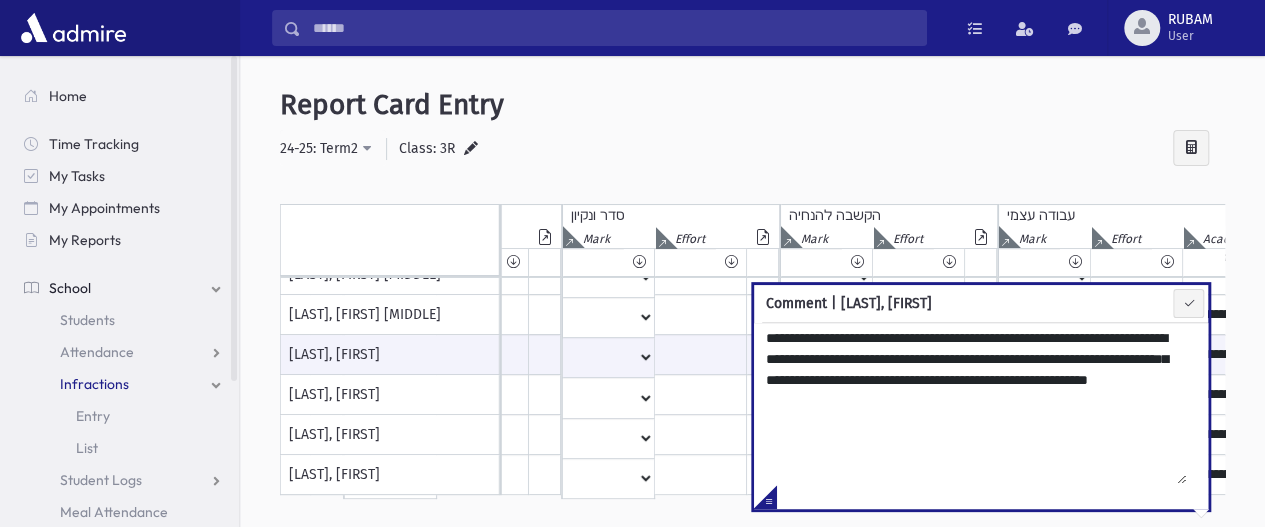 click on "Infractions" at bounding box center [123, 384] 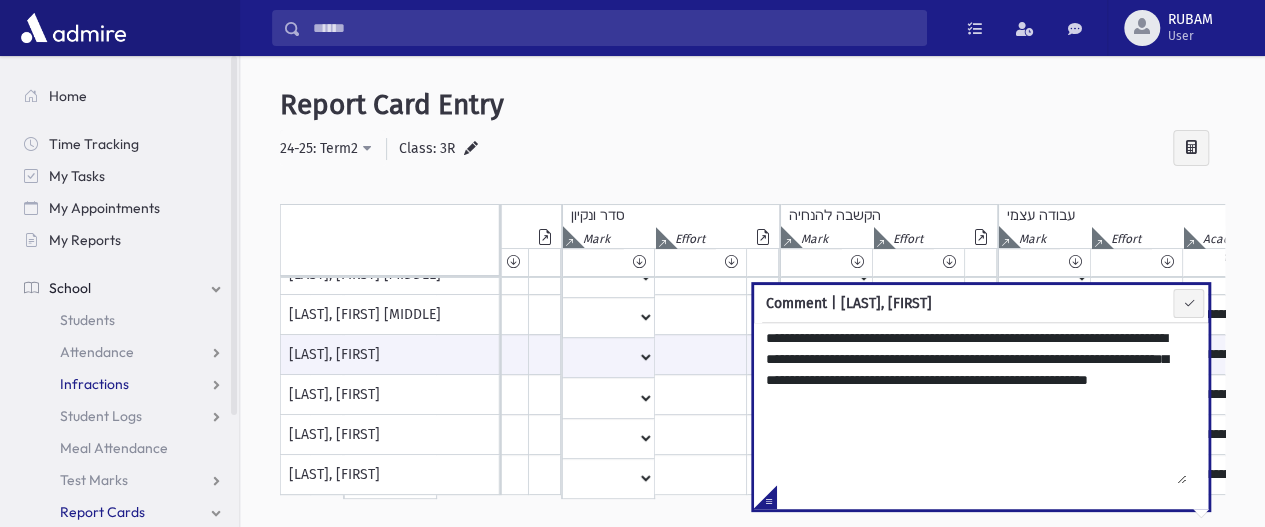 click on "Infractions" at bounding box center [123, 384] 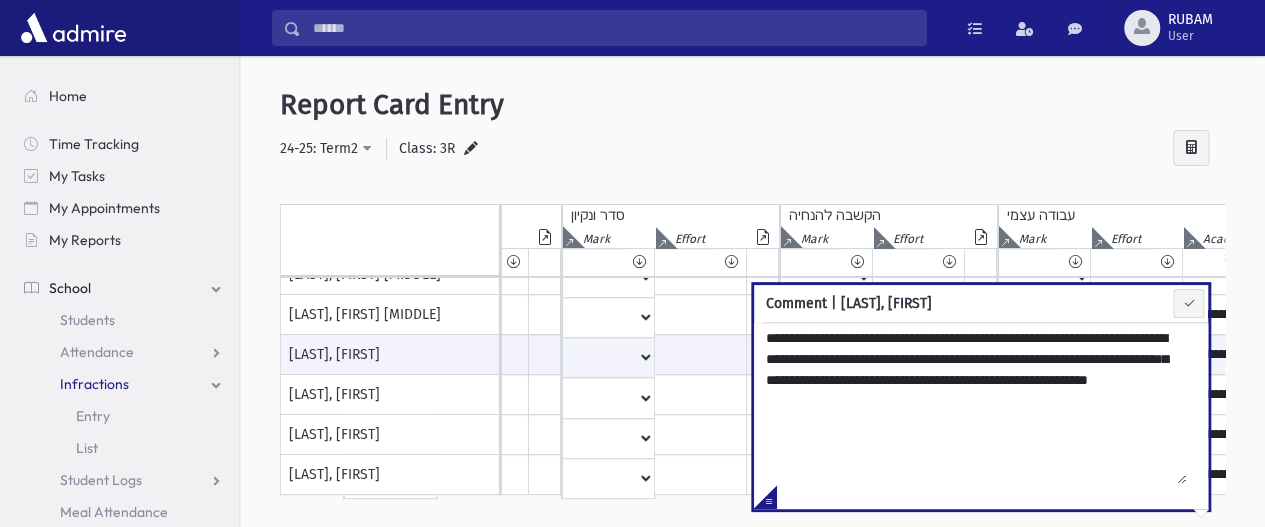 click on "**********" at bounding box center (752, 306) 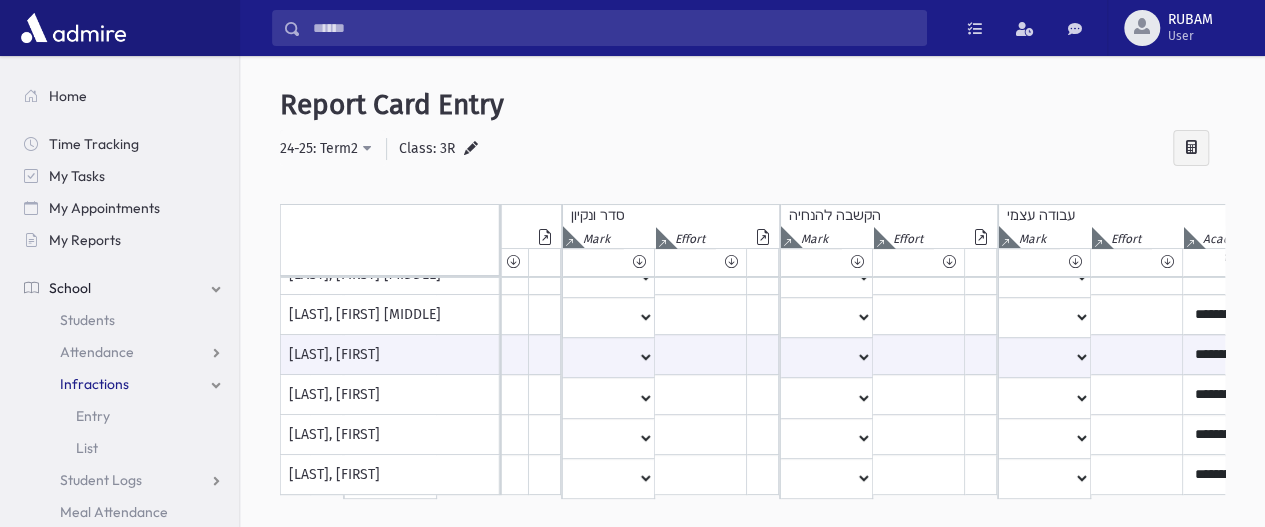 click on "[LAST], [FIRST]" at bounding box center [390, 395] 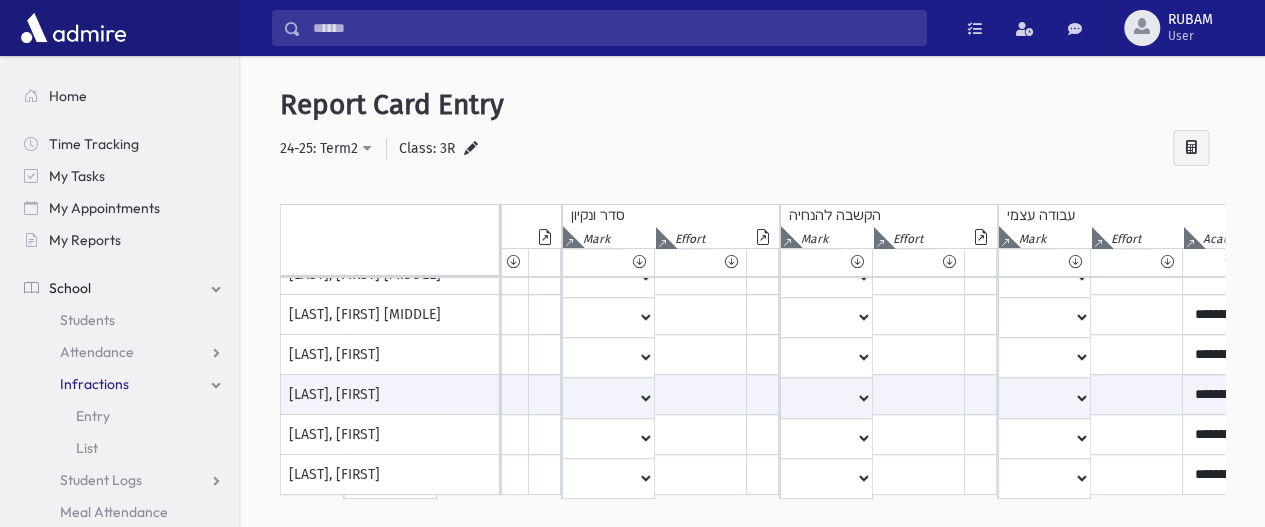 click on "[LAST], [FIRST]" at bounding box center [390, 395] 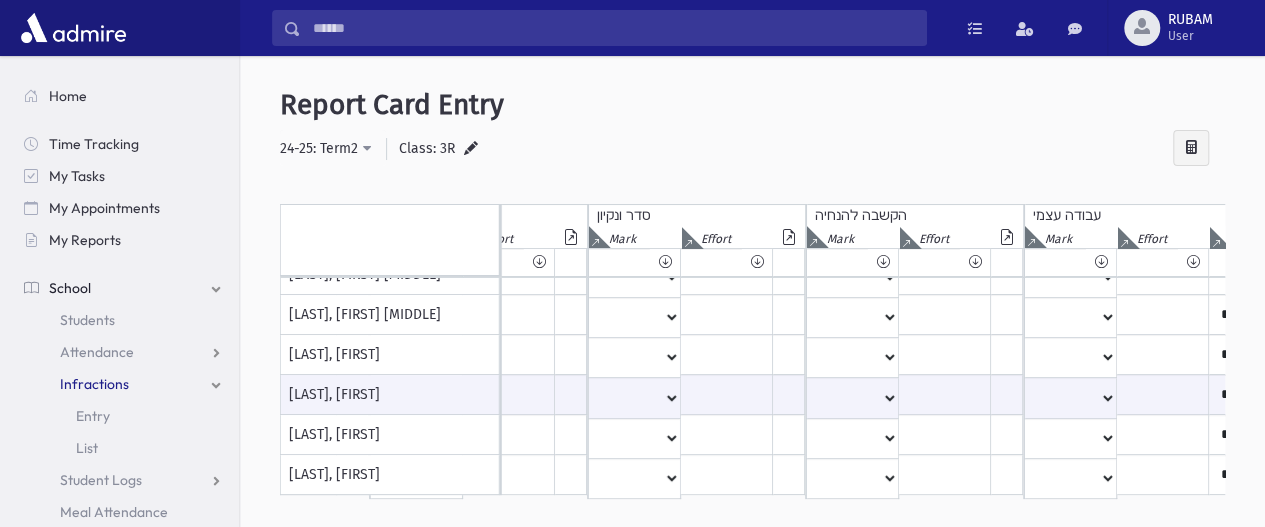 scroll, scrollTop: 346, scrollLeft: 2746, axis: both 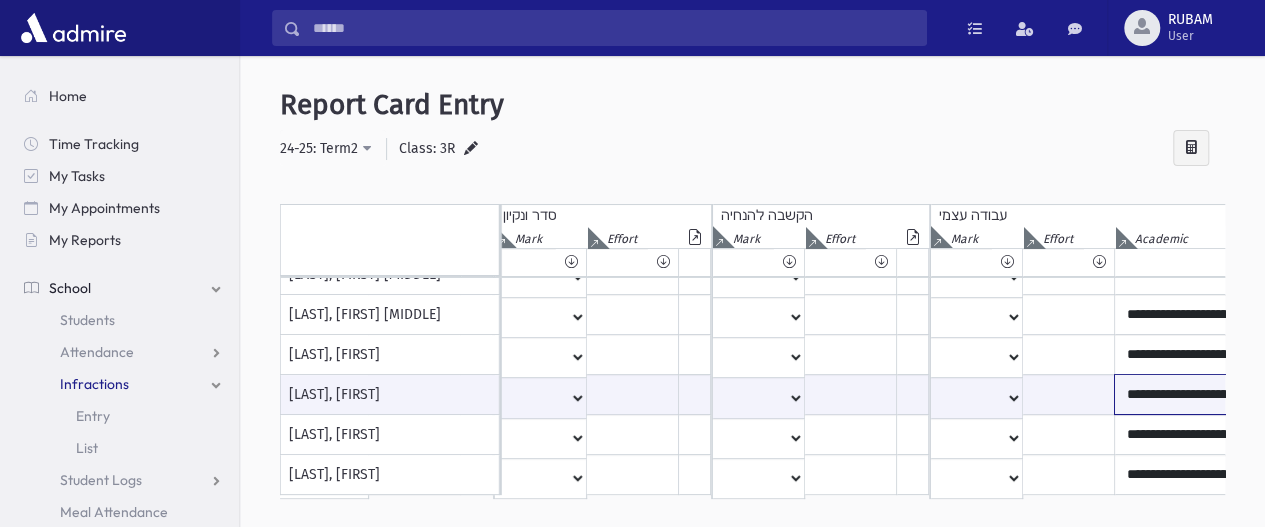 click on "**********" at bounding box center (1345, 394) 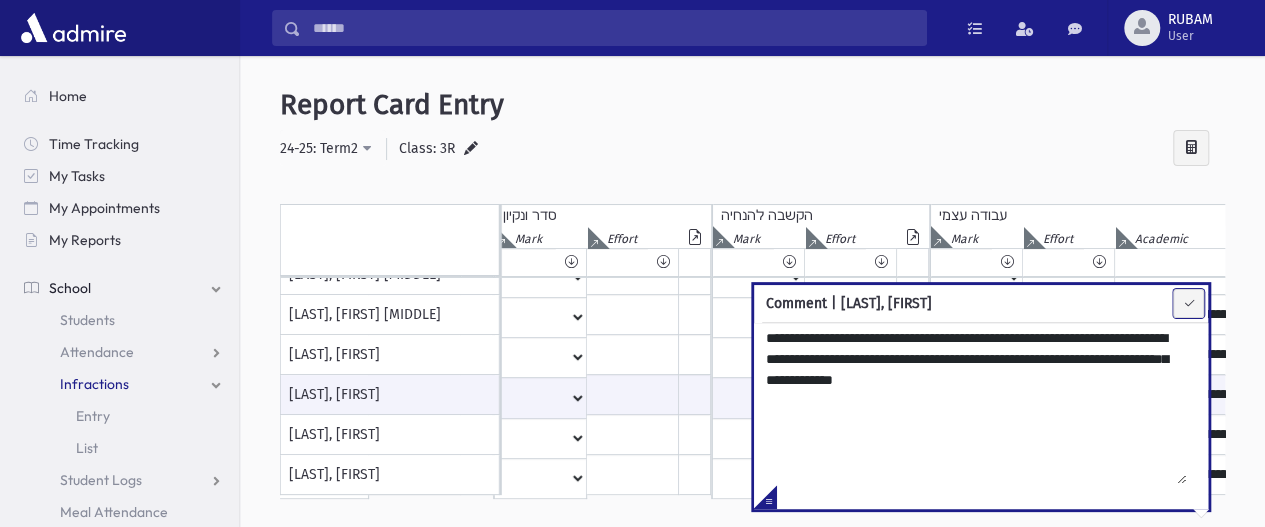 click at bounding box center (1188, 303) 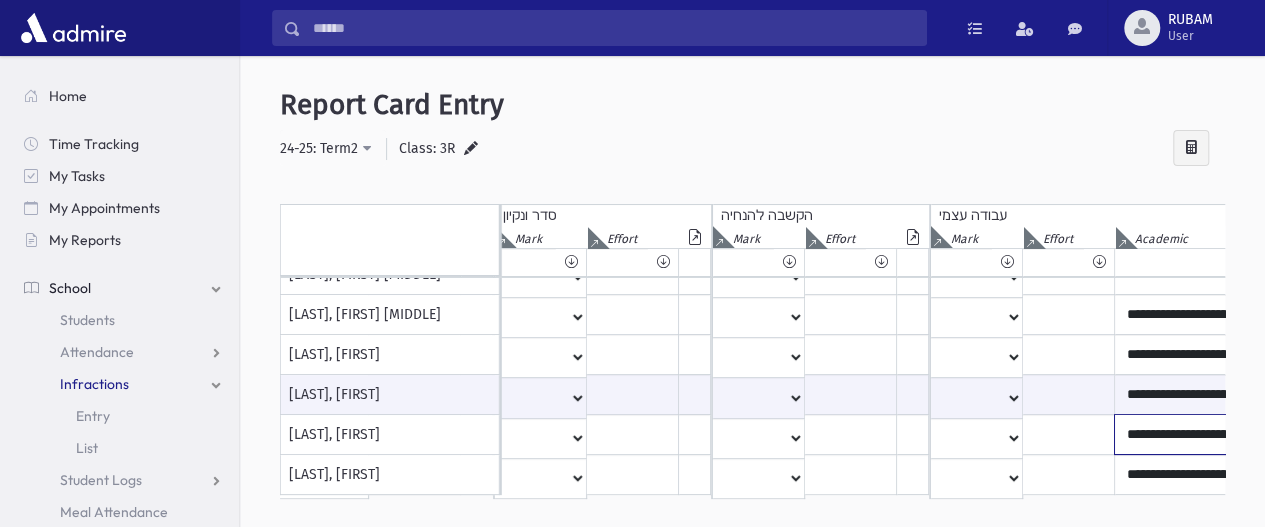 click on "**********" at bounding box center (1345, -45) 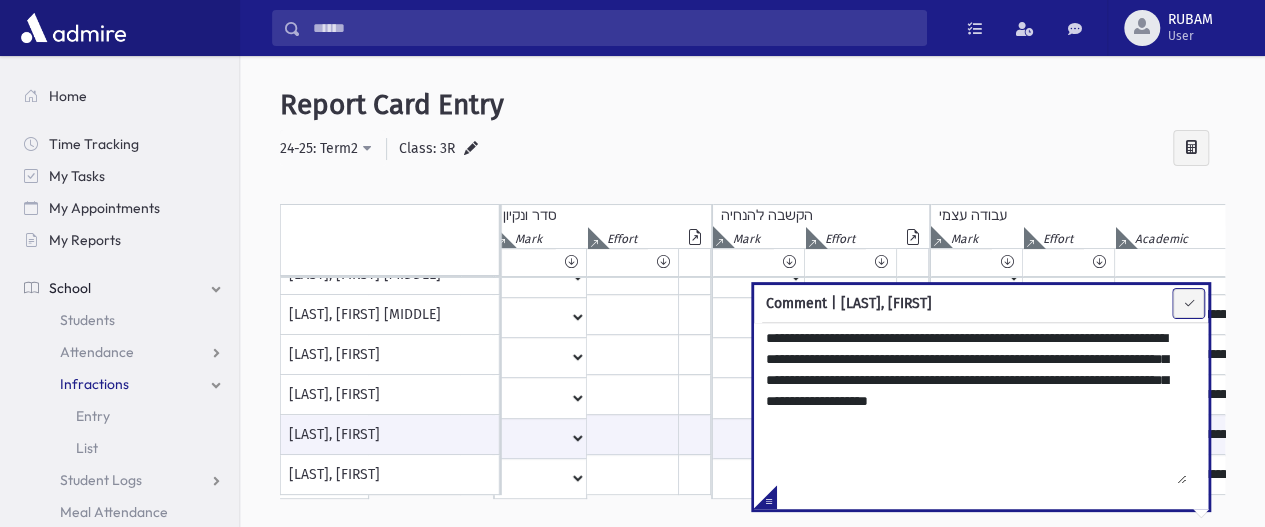 click at bounding box center (1188, 303) 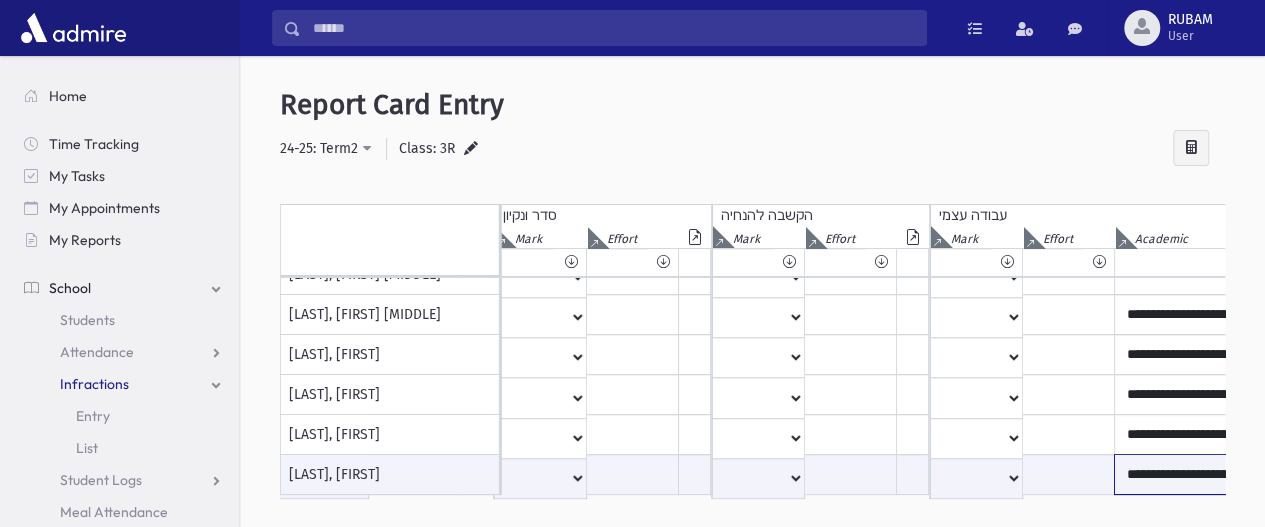 click on "**********" at bounding box center [1345, 474] 